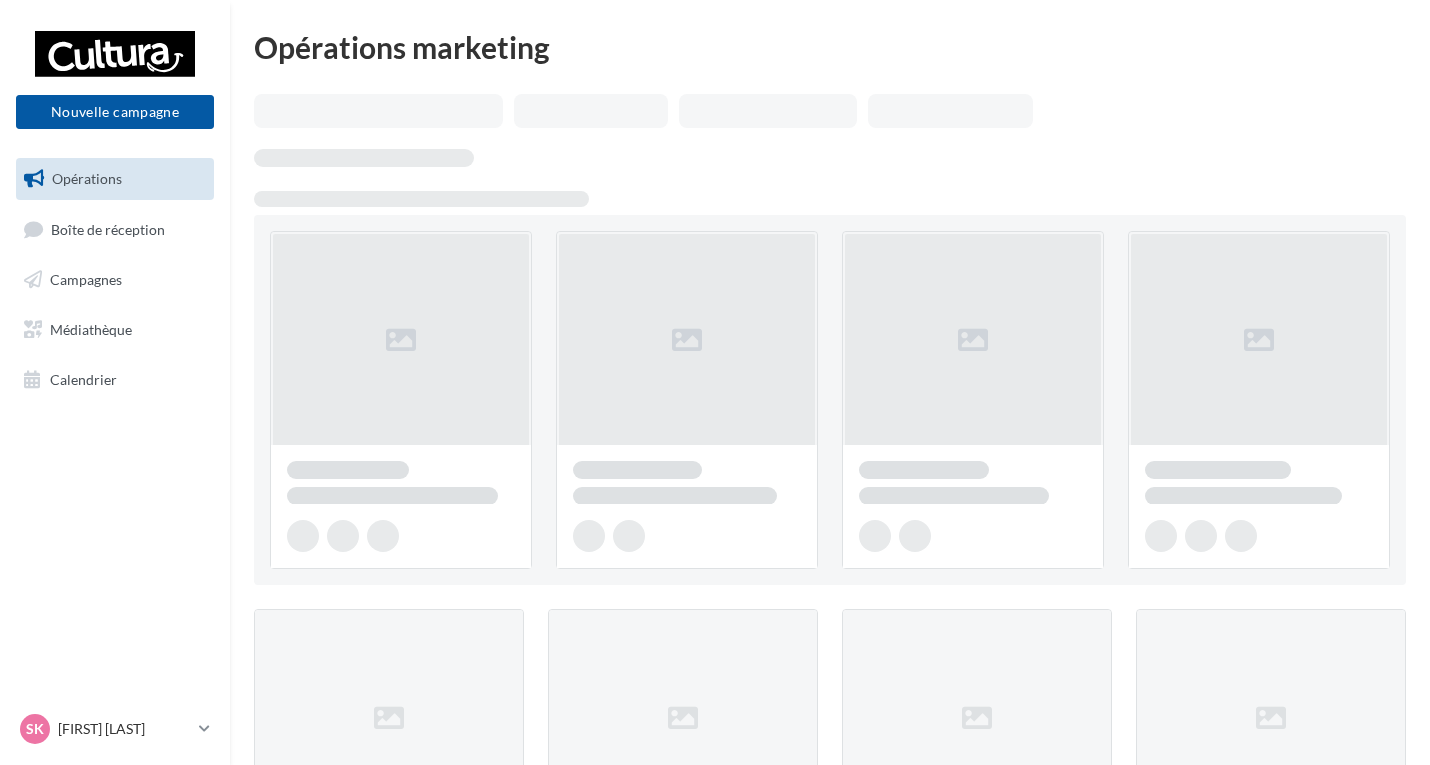 scroll, scrollTop: 0, scrollLeft: 0, axis: both 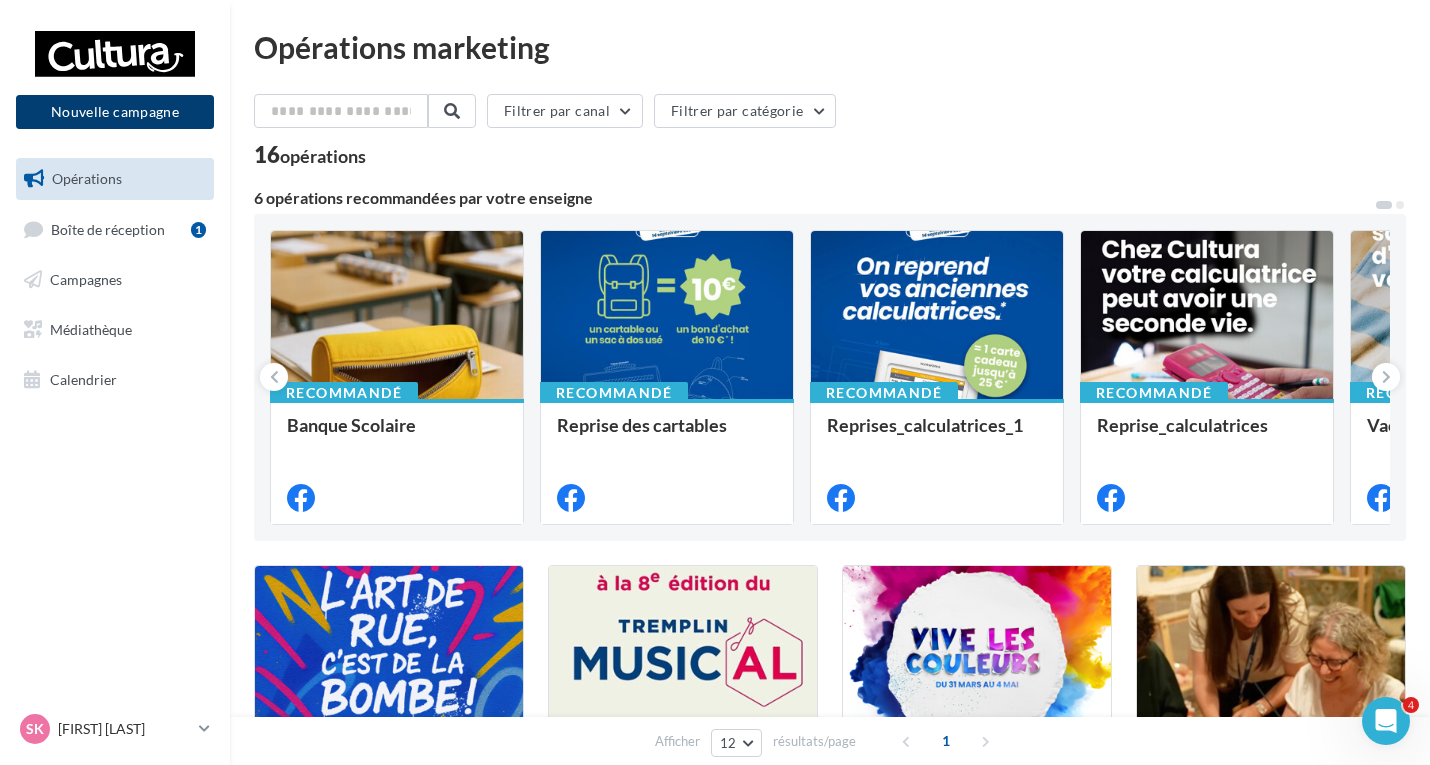 click on "Nouvelle campagne" at bounding box center [115, 112] 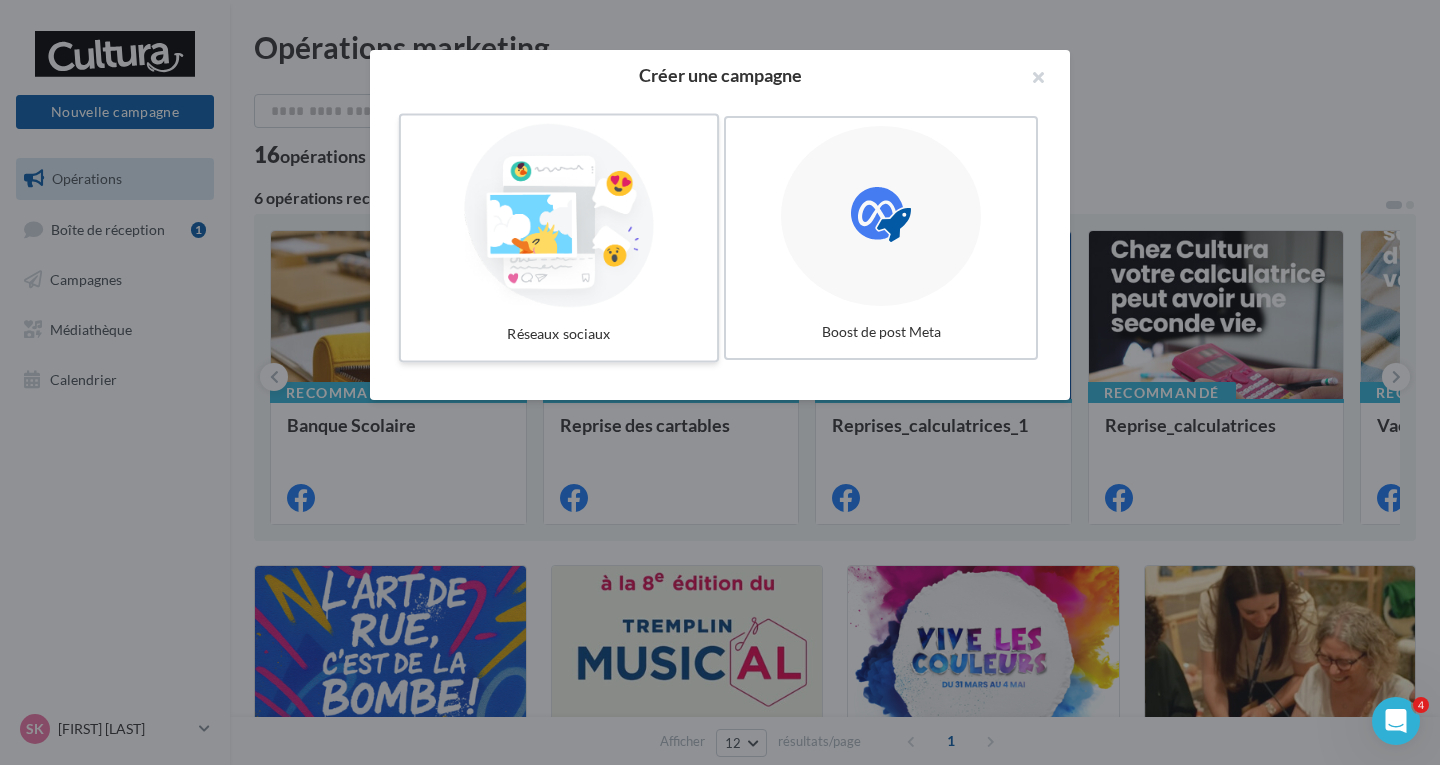 click on "Réseaux sociaux" at bounding box center (559, 334) 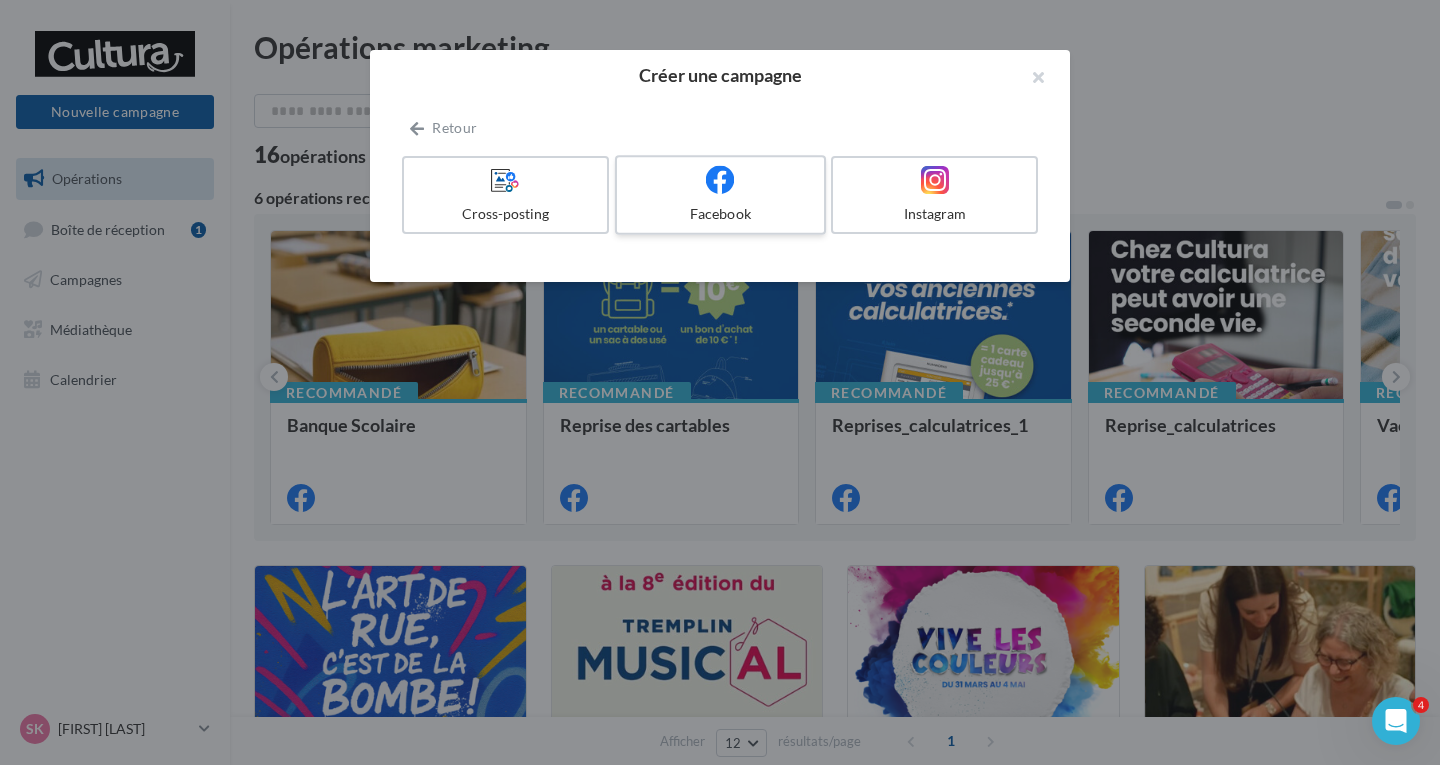 click on "Facebook" at bounding box center (720, 214) 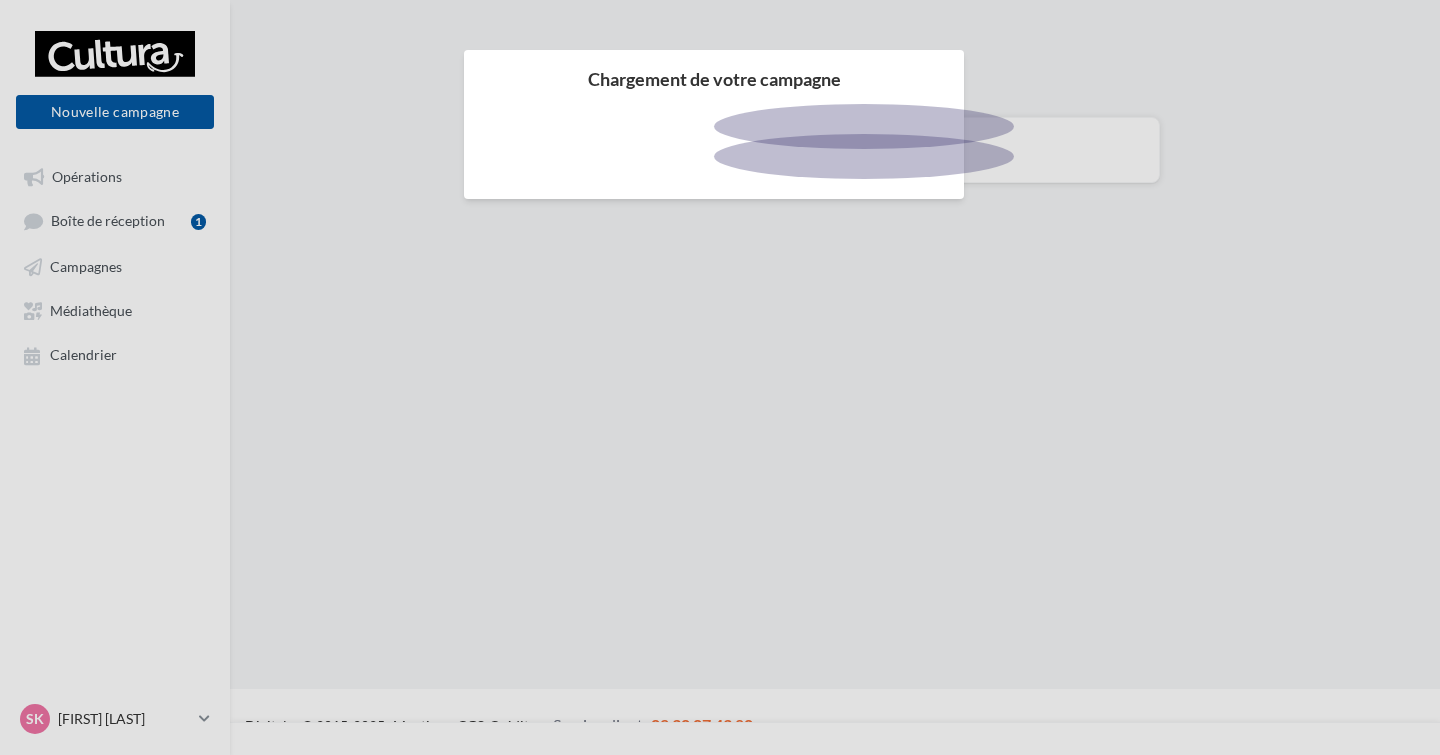 scroll, scrollTop: 0, scrollLeft: 0, axis: both 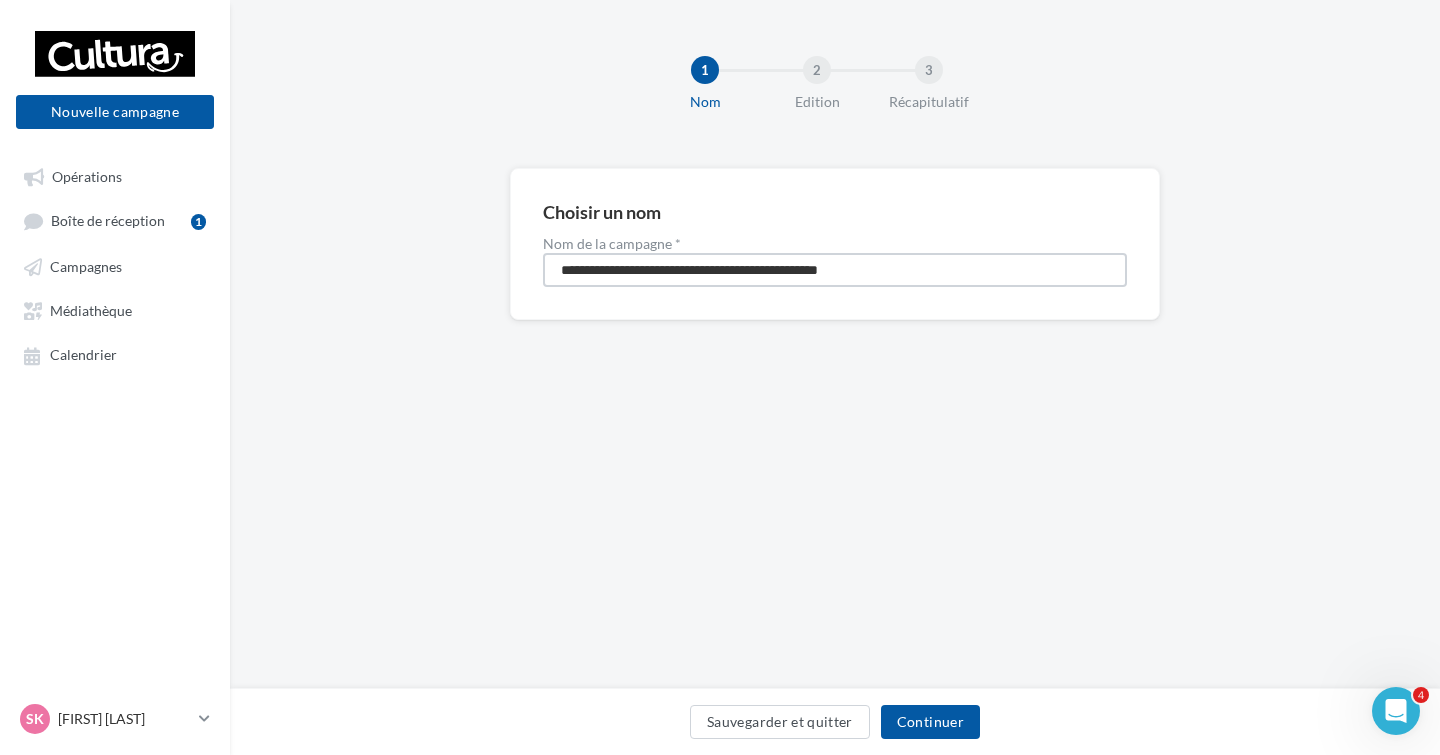 drag, startPoint x: 1003, startPoint y: 268, endPoint x: 511, endPoint y: 273, distance: 492.0254 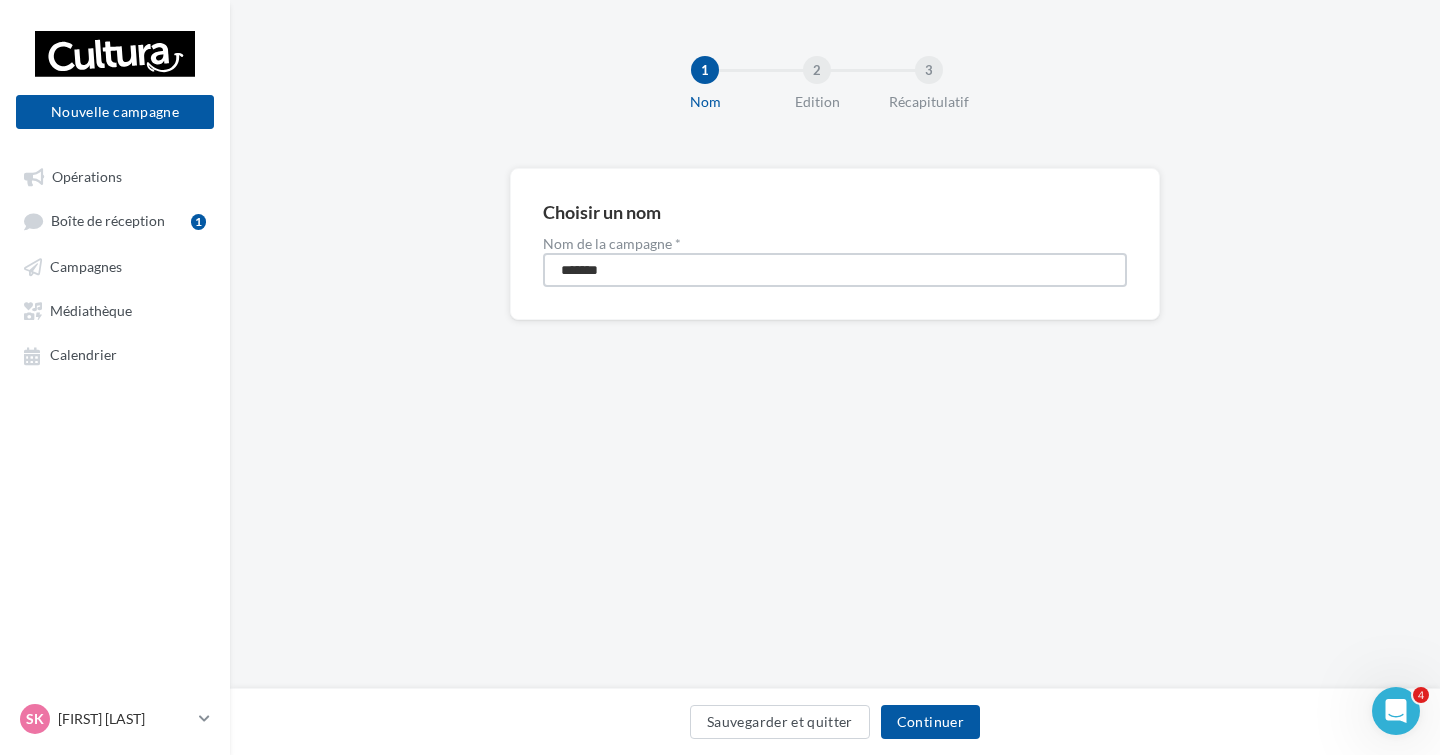 type on "**********" 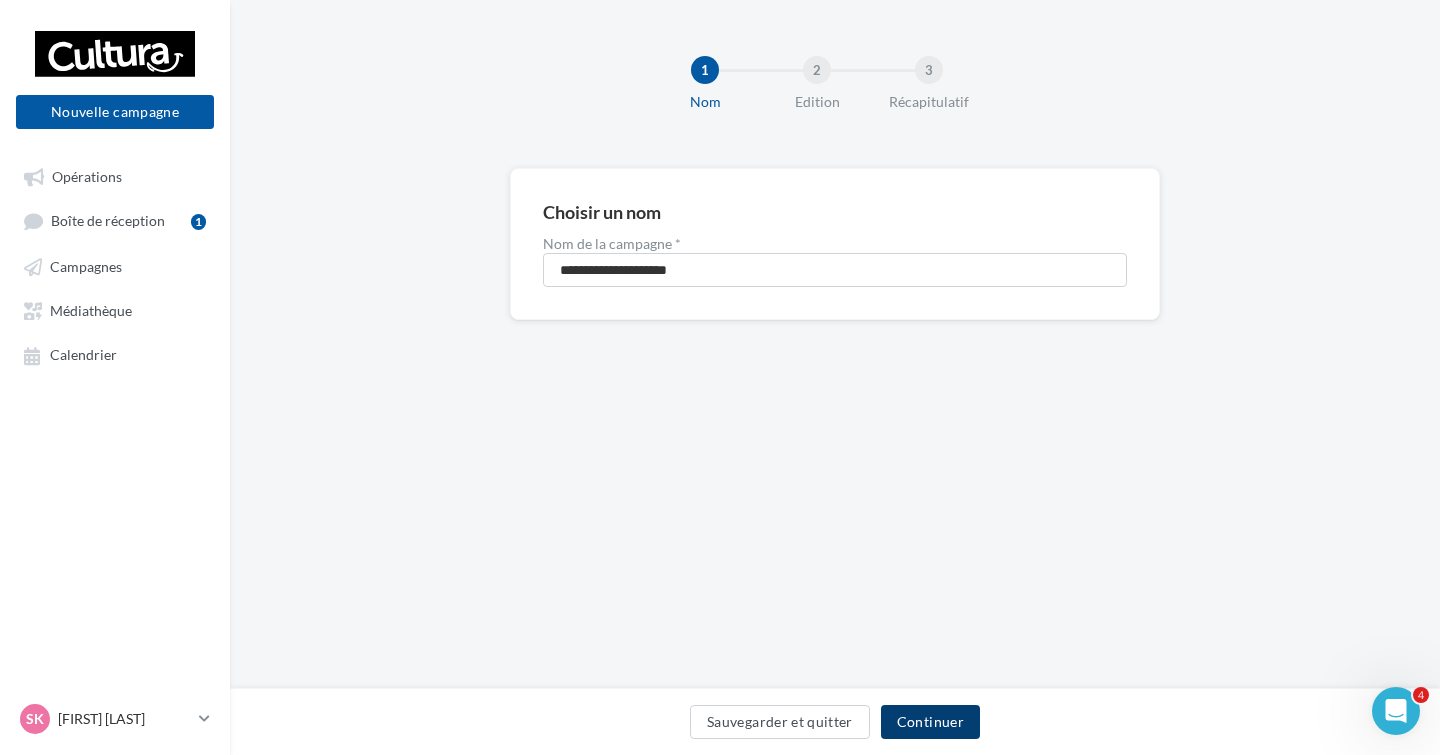 click on "Continuer" at bounding box center [930, 722] 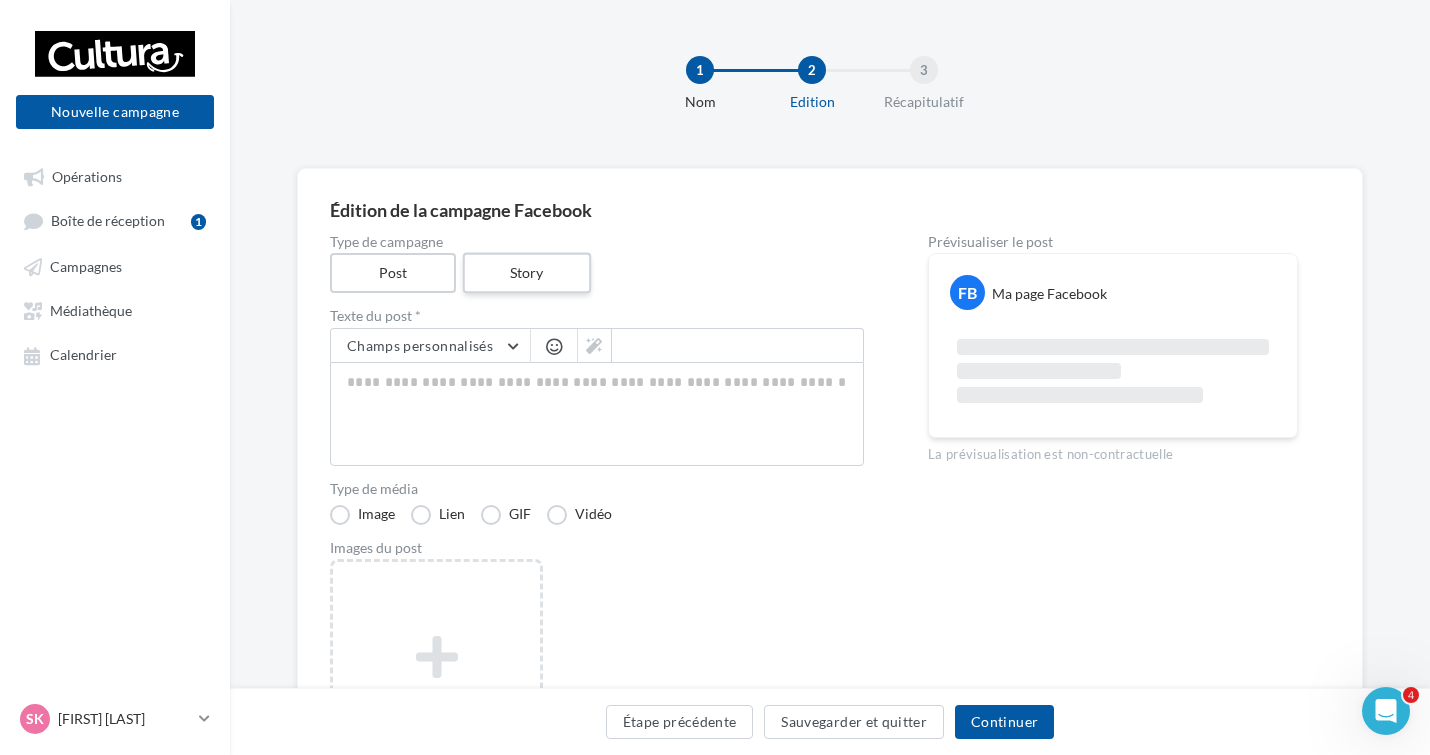 click on "Story" at bounding box center [526, 273] 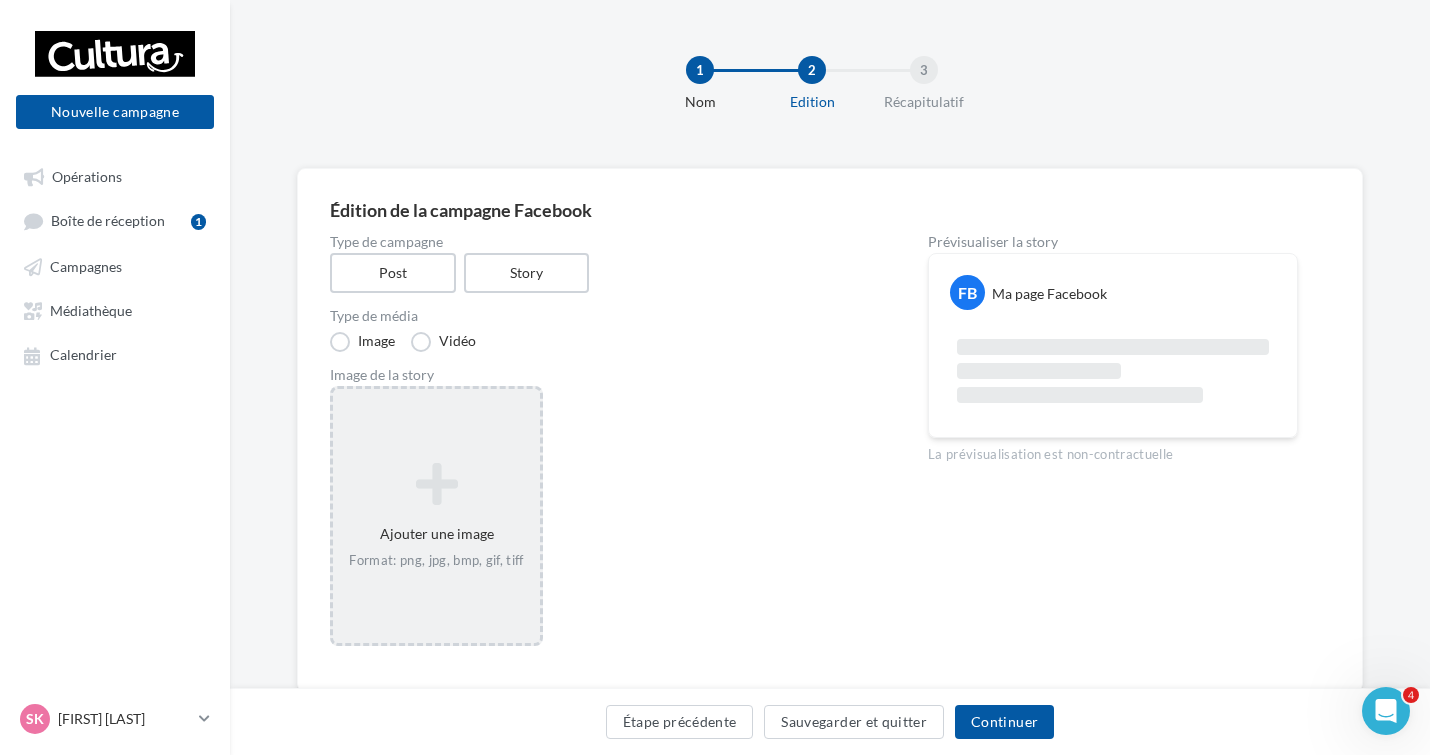 click at bounding box center [436, 484] 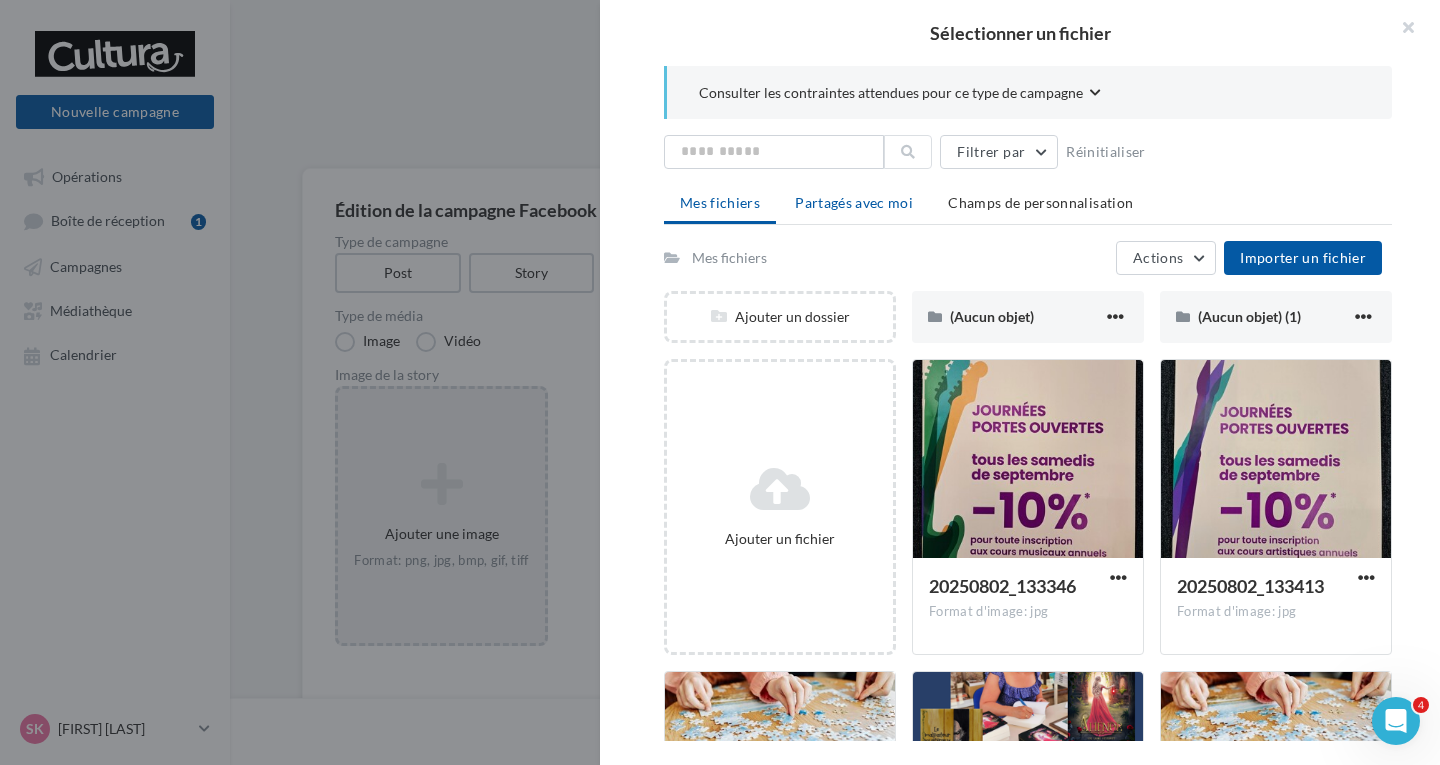 click on "Partagés avec moi" at bounding box center [854, 202] 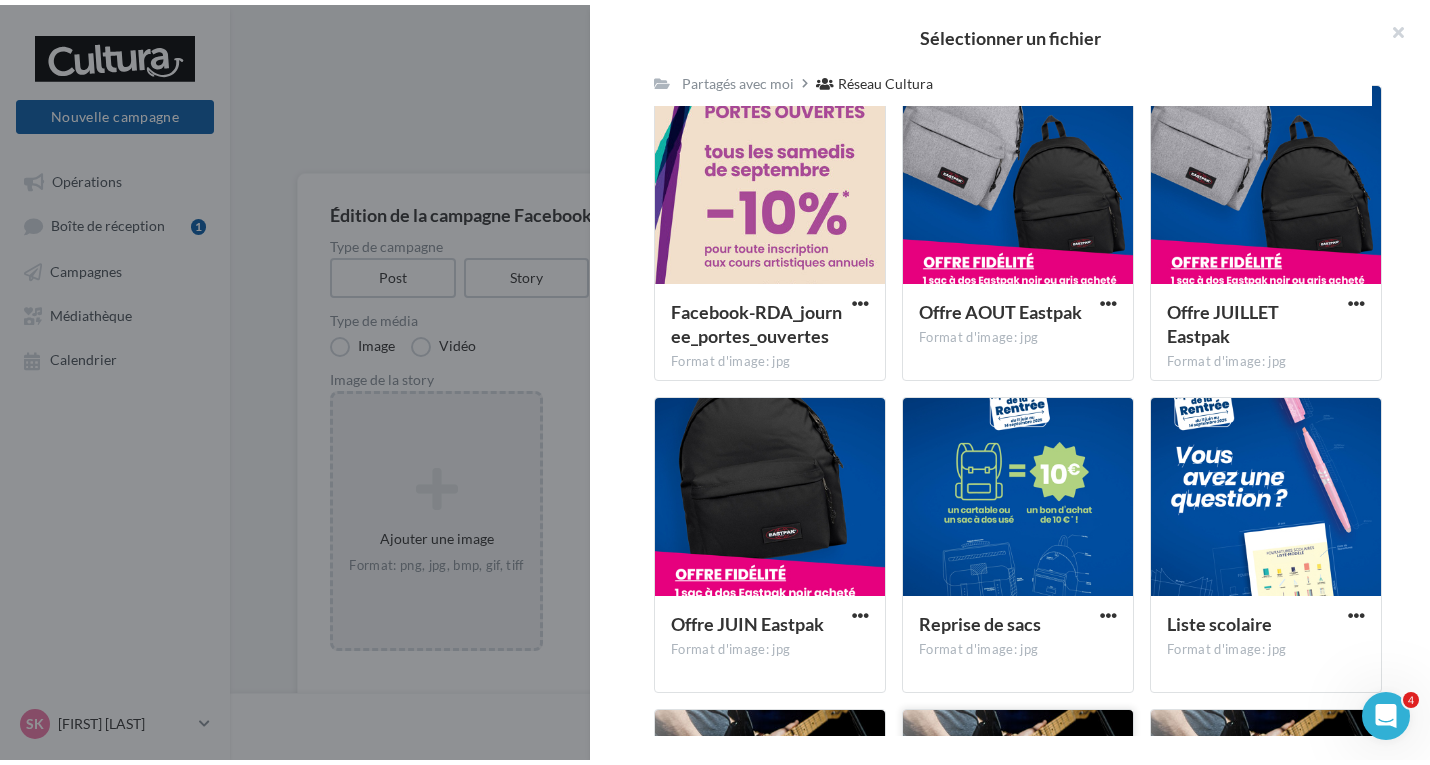 scroll, scrollTop: 376, scrollLeft: 0, axis: vertical 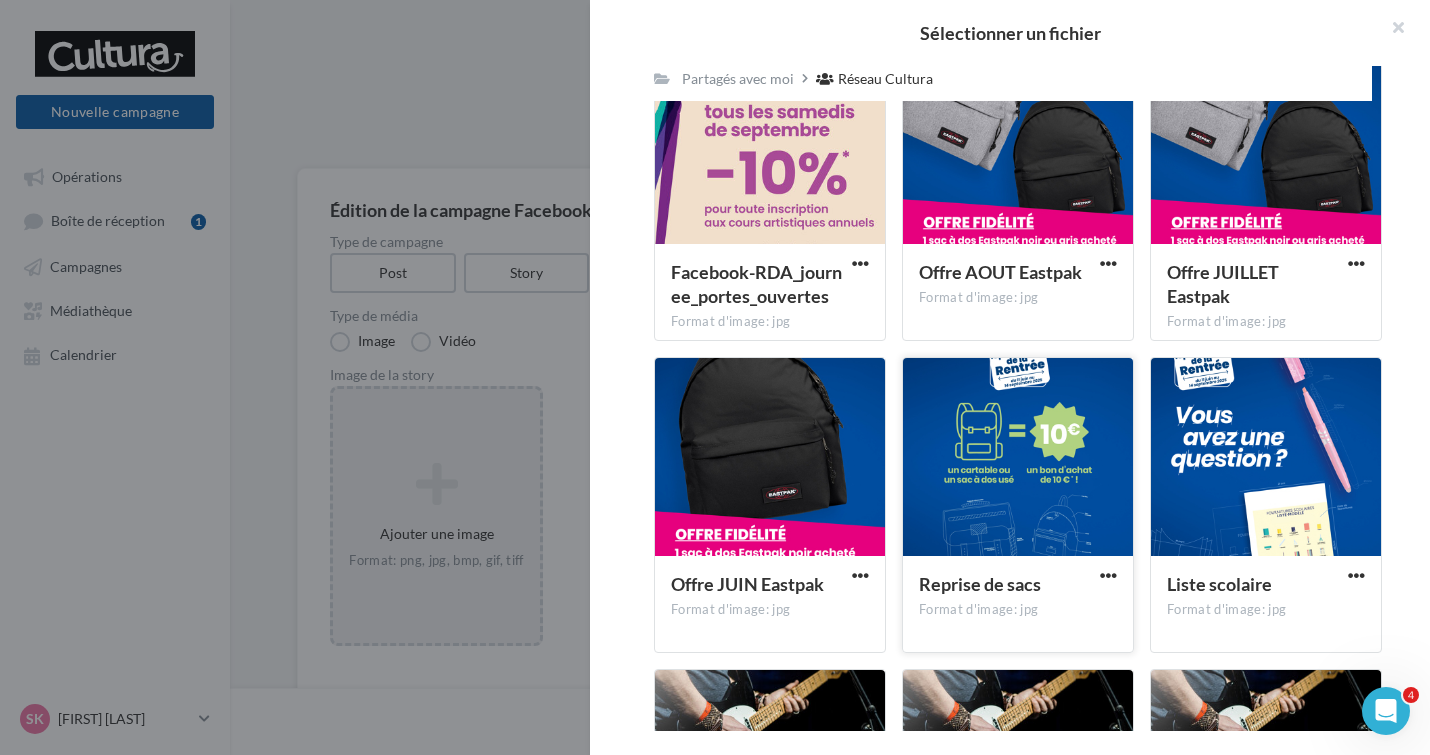 click at bounding box center [1018, 458] 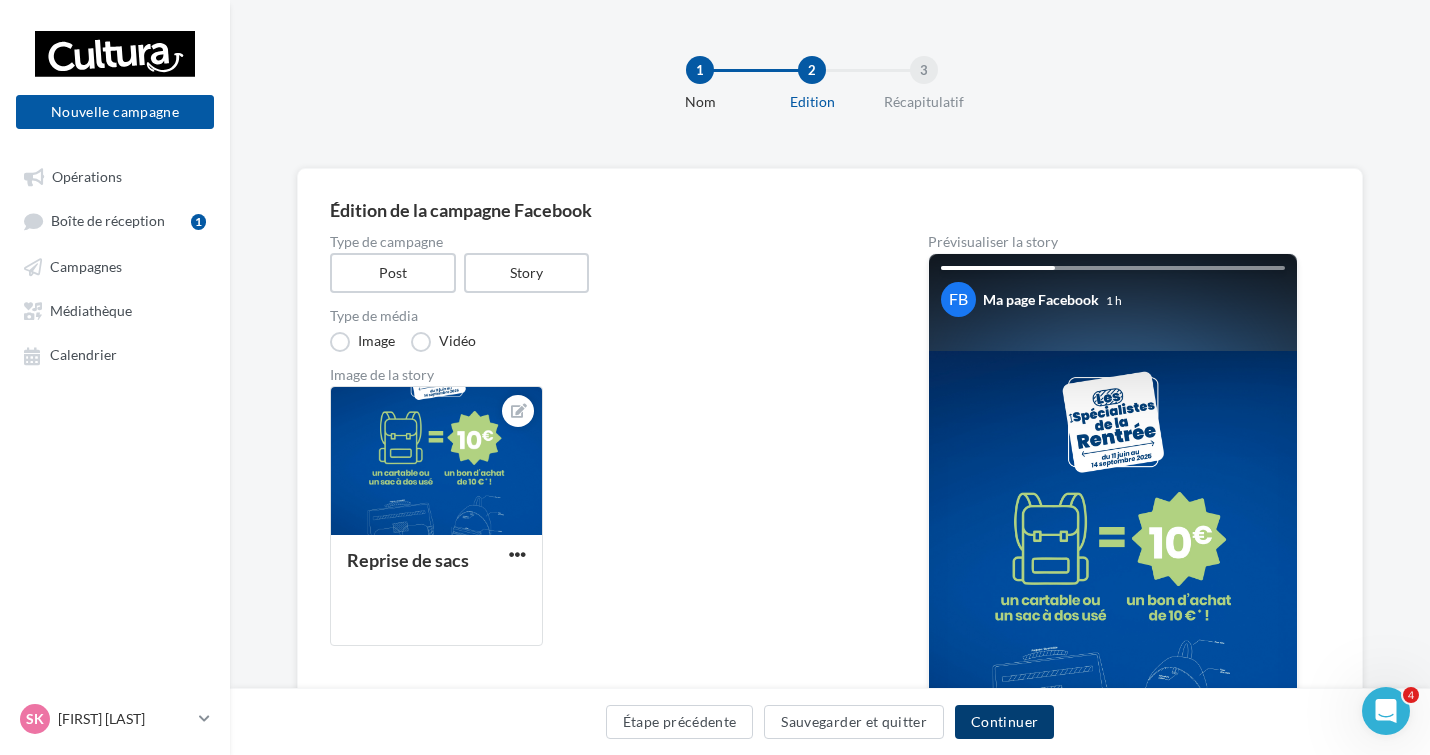 click on "Continuer" at bounding box center [1004, 722] 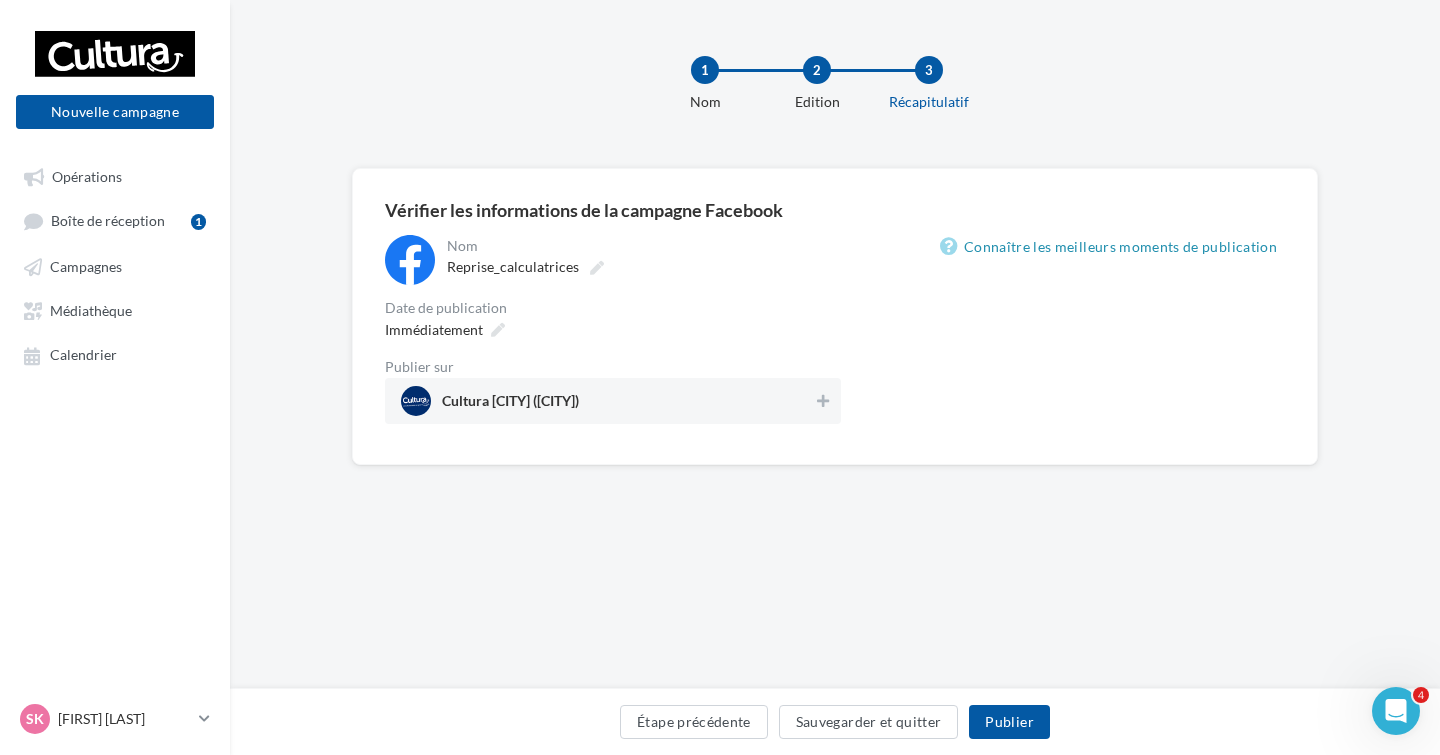 click on "Cultura Sorgues (Sorgues)" at bounding box center (607, 401) 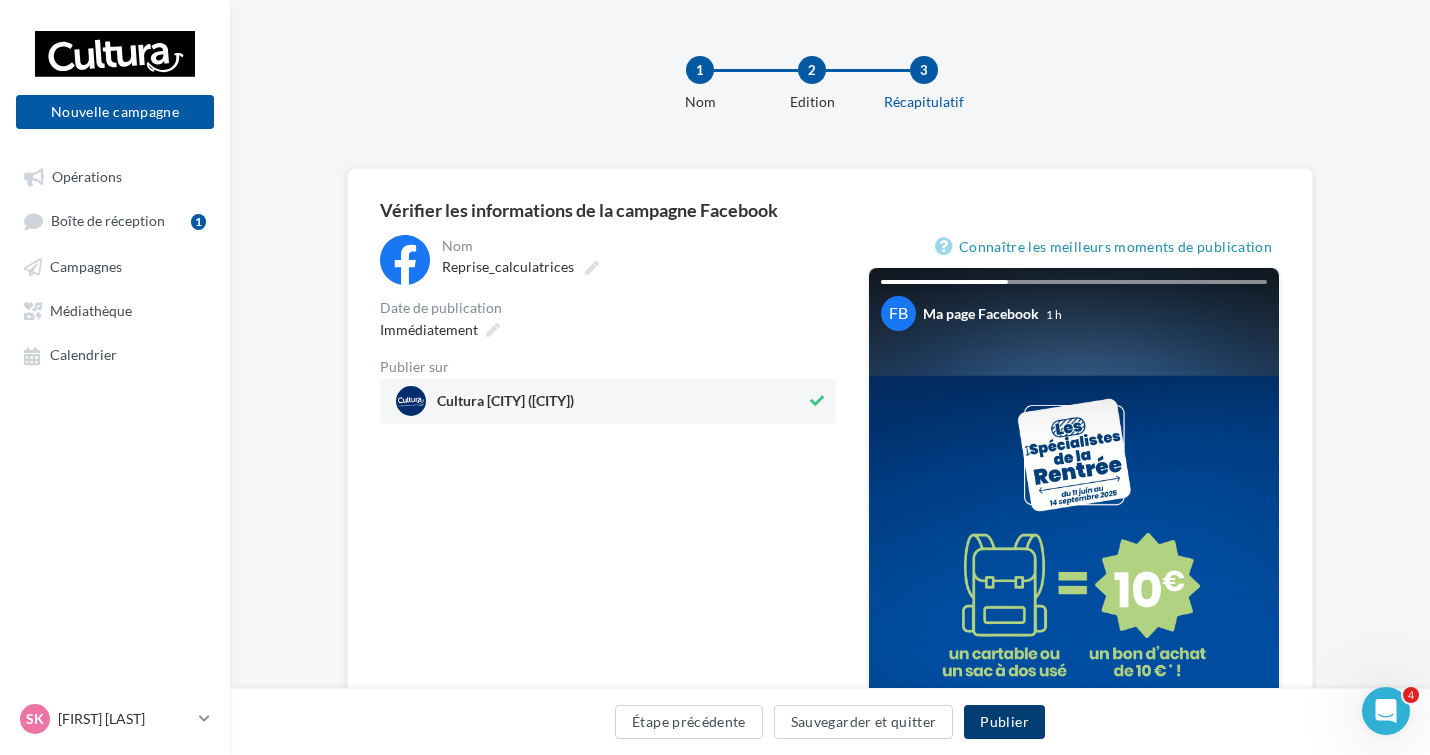 click on "Publier" at bounding box center [1004, 722] 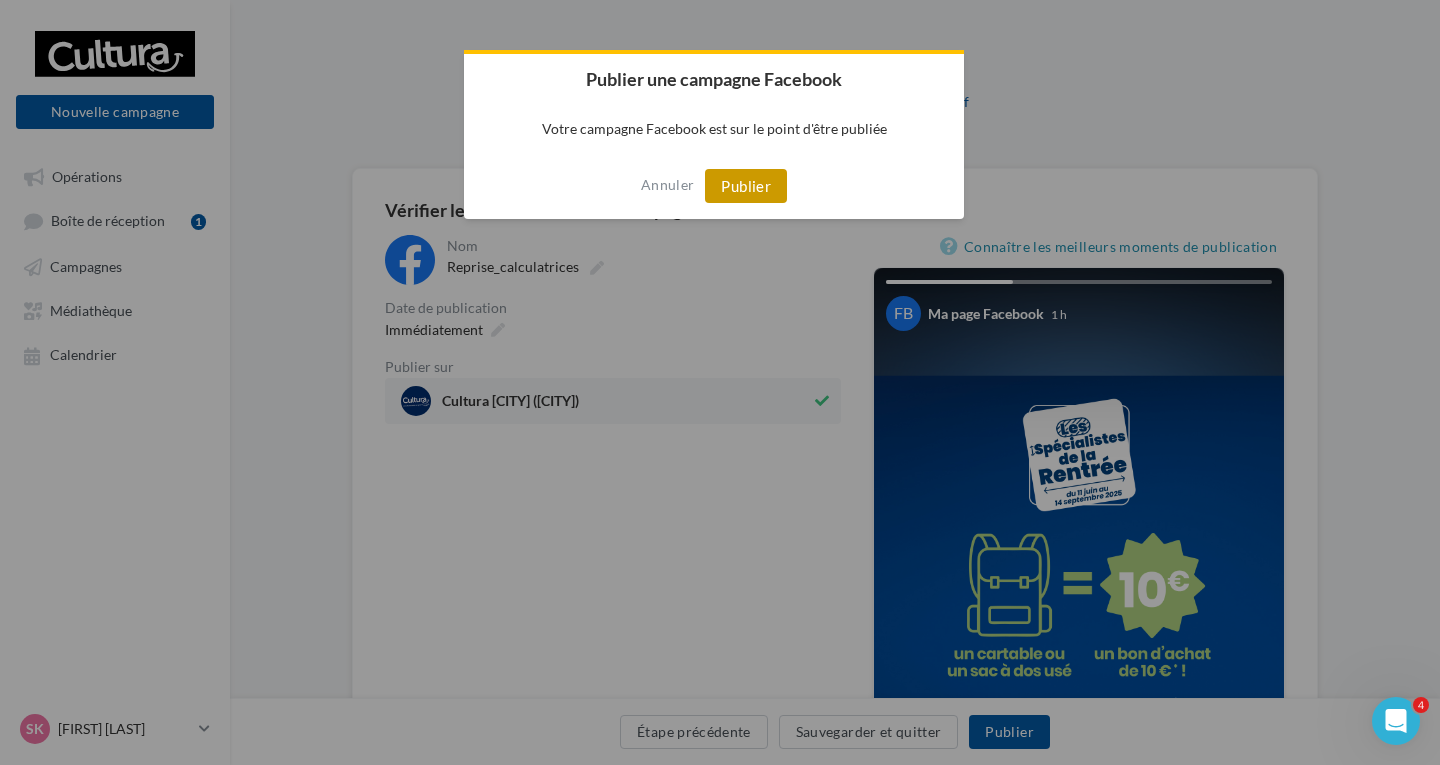 click on "Publier" at bounding box center (746, 186) 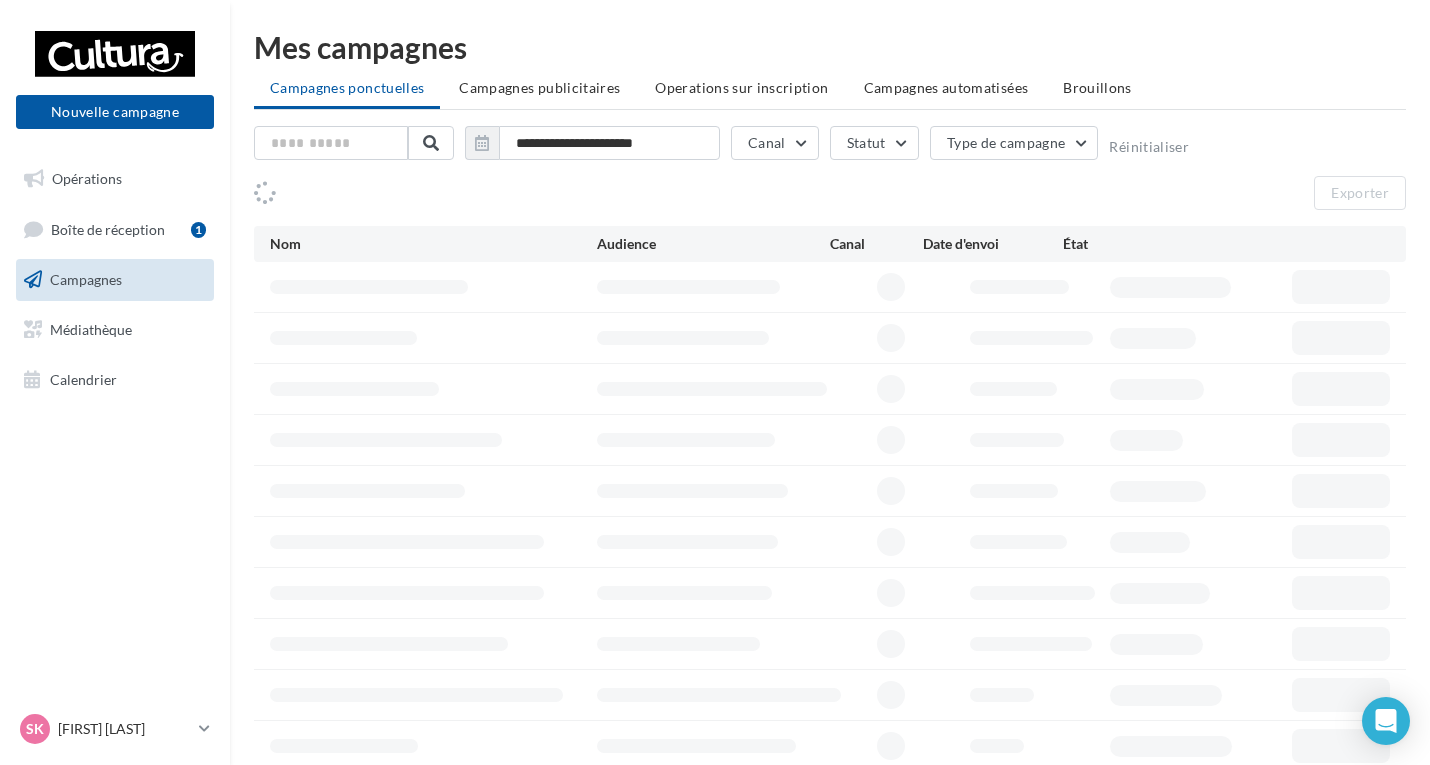 scroll, scrollTop: 0, scrollLeft: 0, axis: both 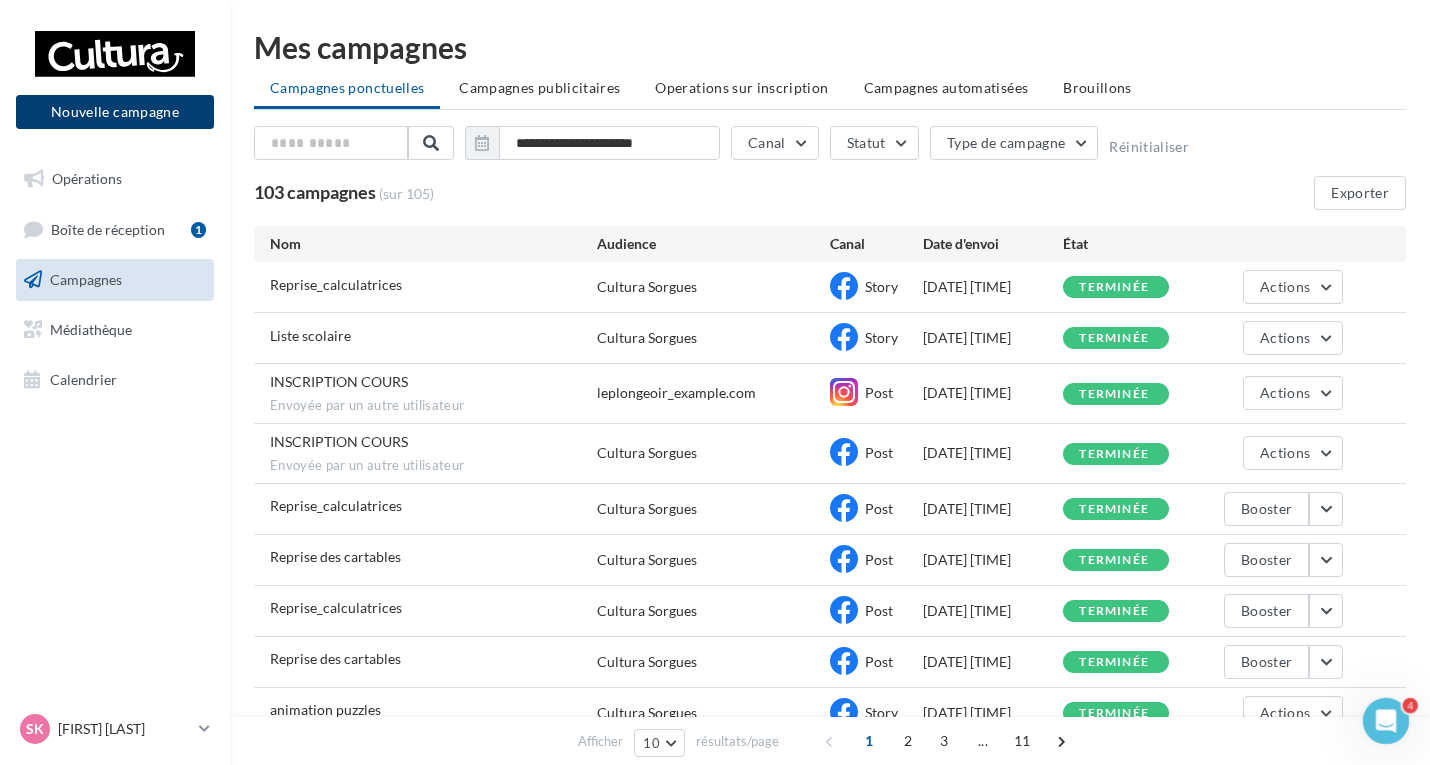 click on "Nouvelle campagne" at bounding box center (115, 112) 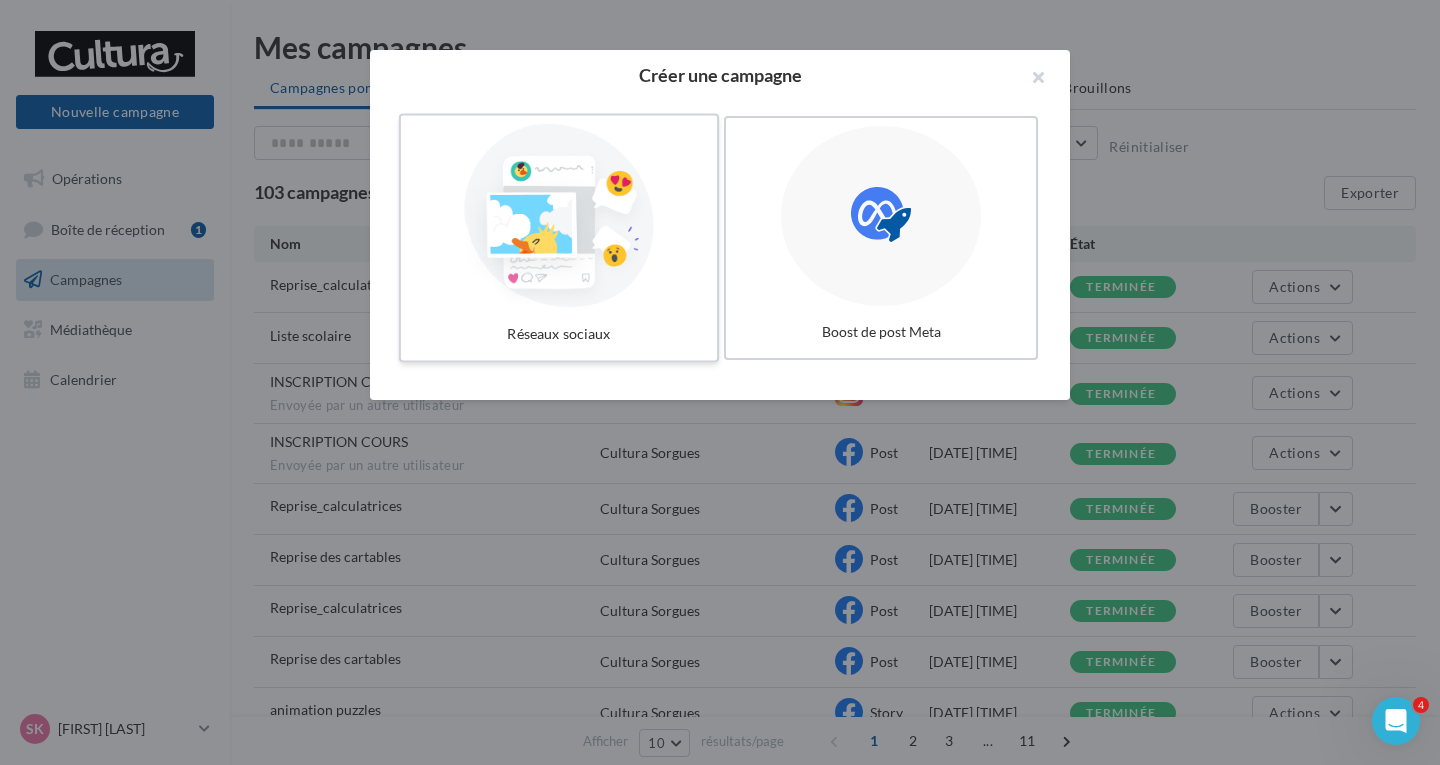 click at bounding box center [559, 216] 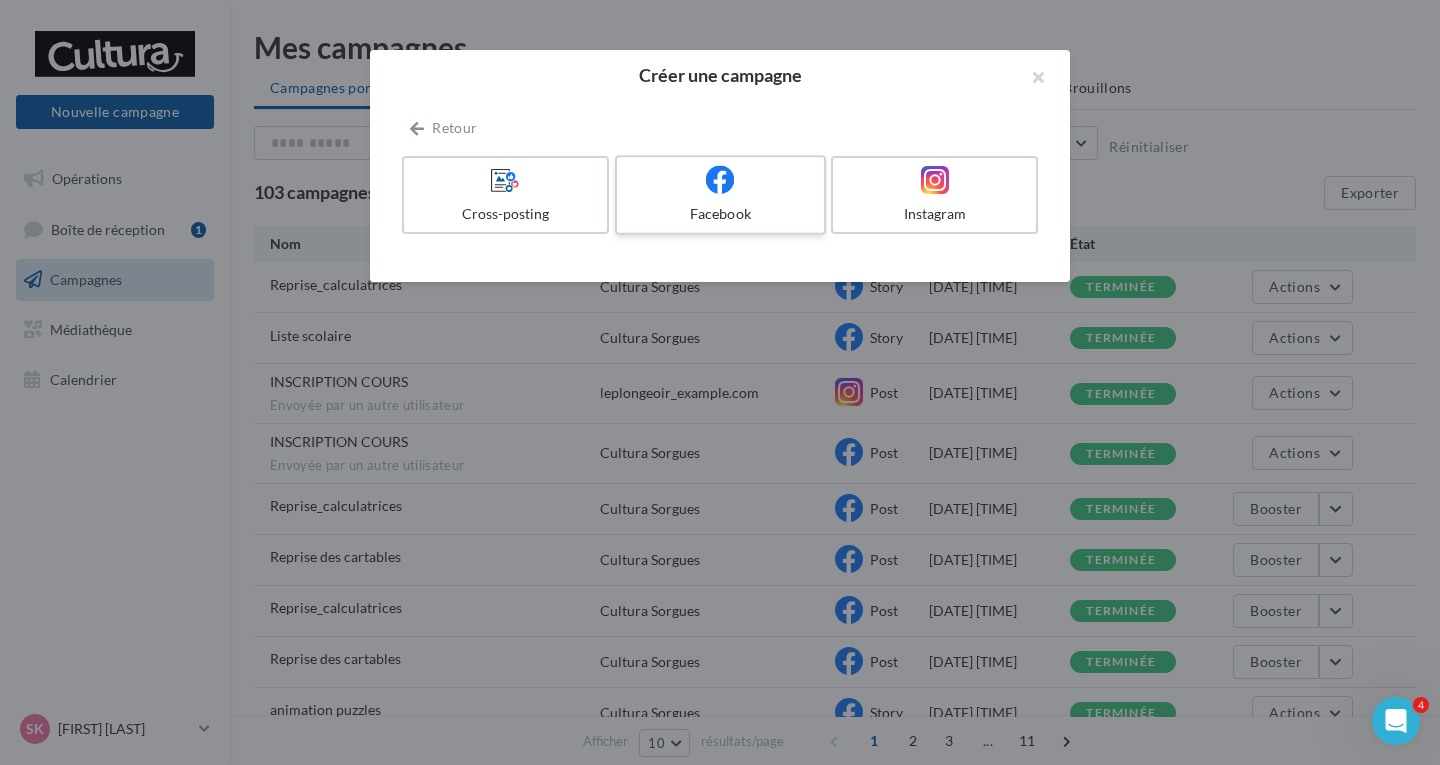 click on "Facebook" at bounding box center (720, 214) 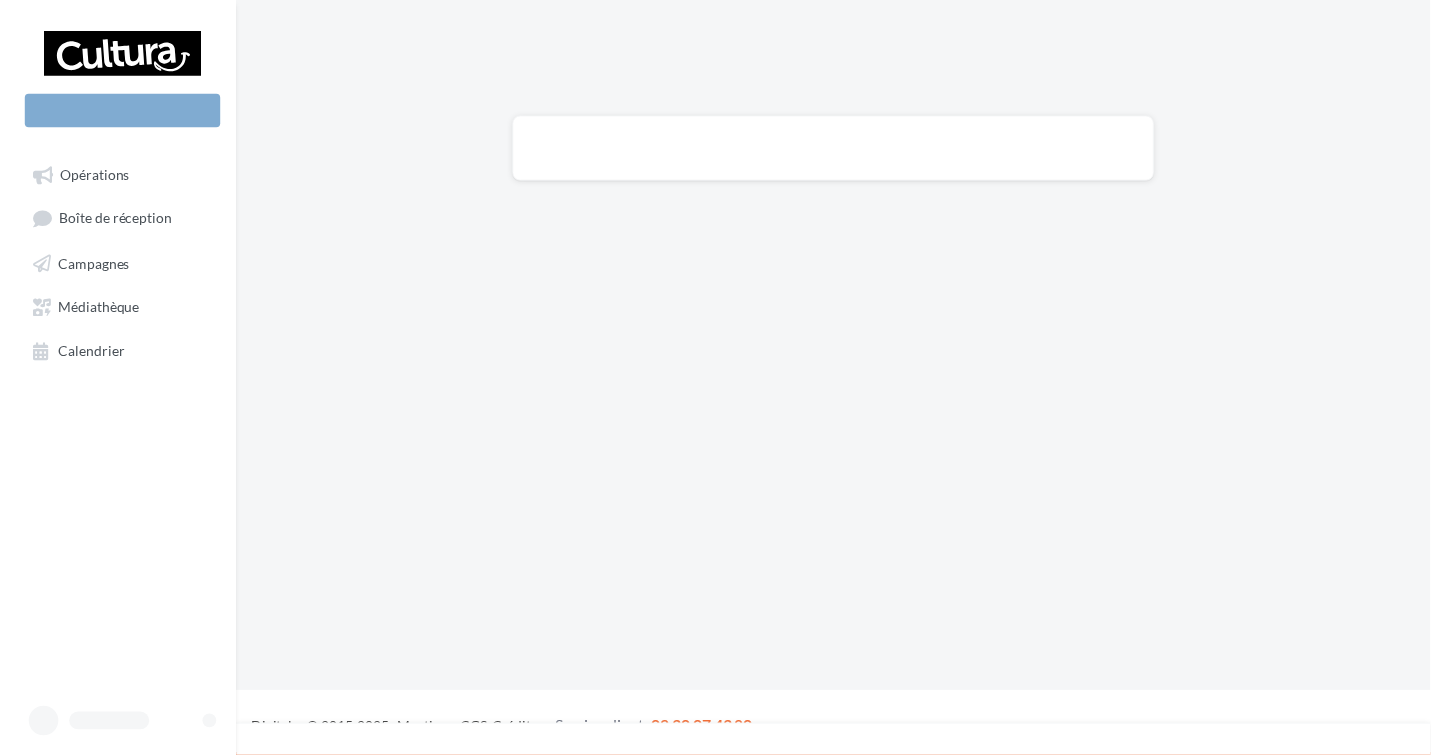 scroll, scrollTop: 0, scrollLeft: 0, axis: both 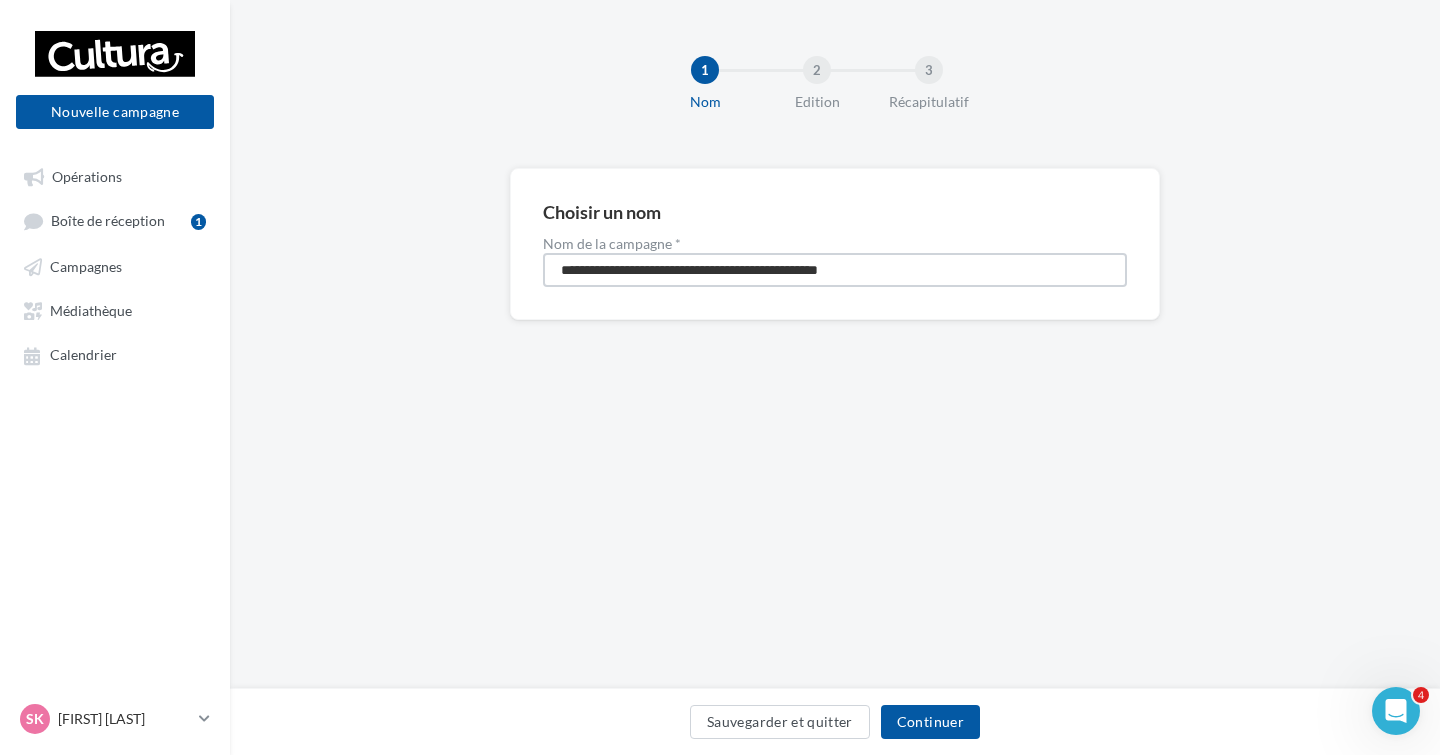 click on "**********" at bounding box center [835, 270] 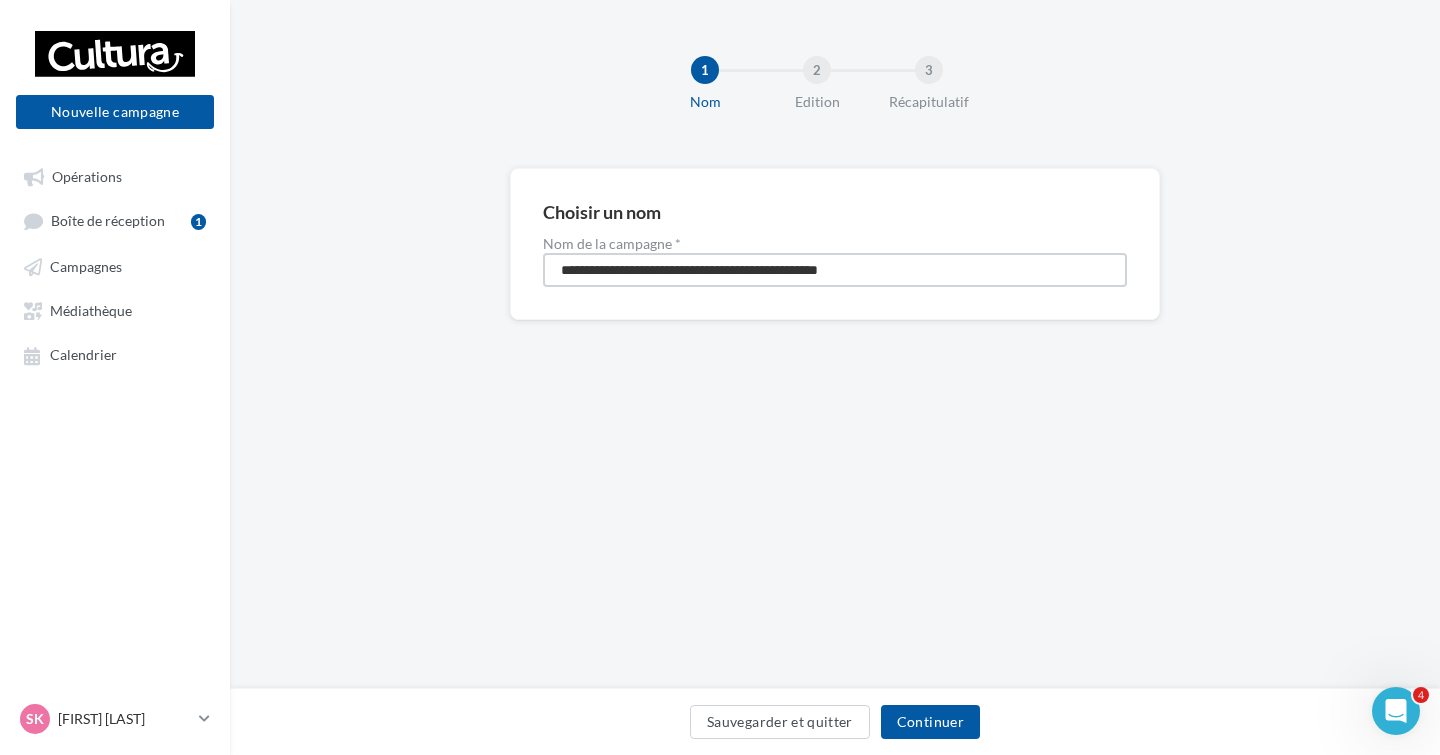 drag, startPoint x: 935, startPoint y: 261, endPoint x: 413, endPoint y: 258, distance: 522.0086 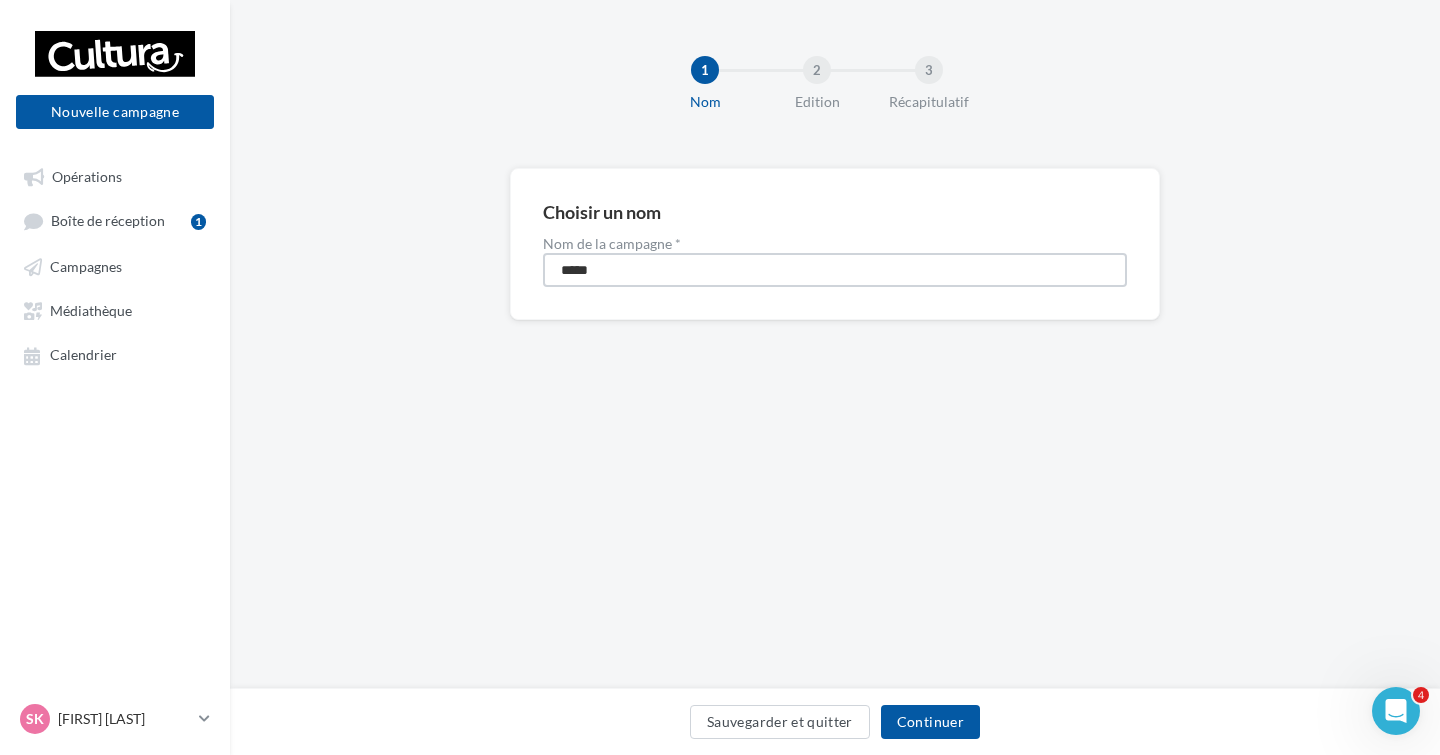 type on "**********" 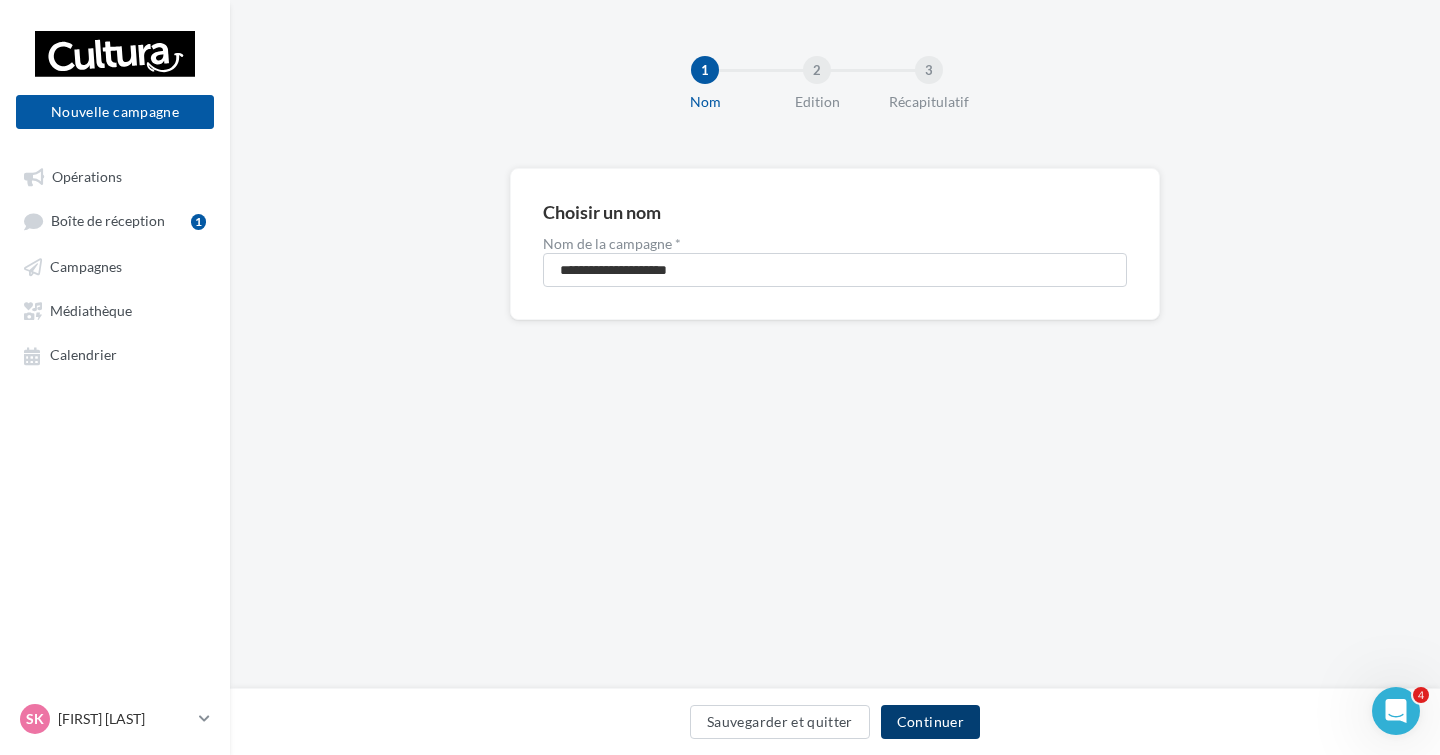 click on "Continuer" at bounding box center [930, 722] 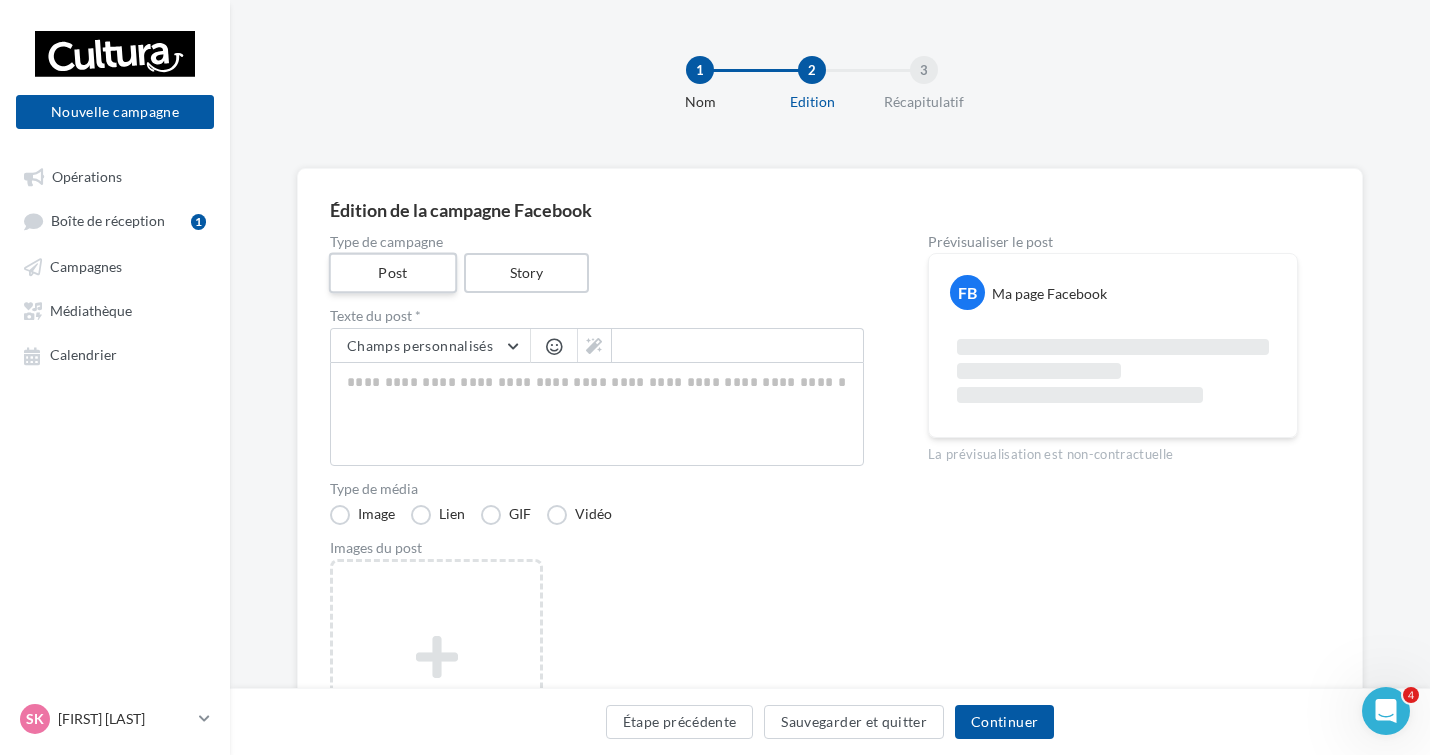 click on "Post" at bounding box center [393, 273] 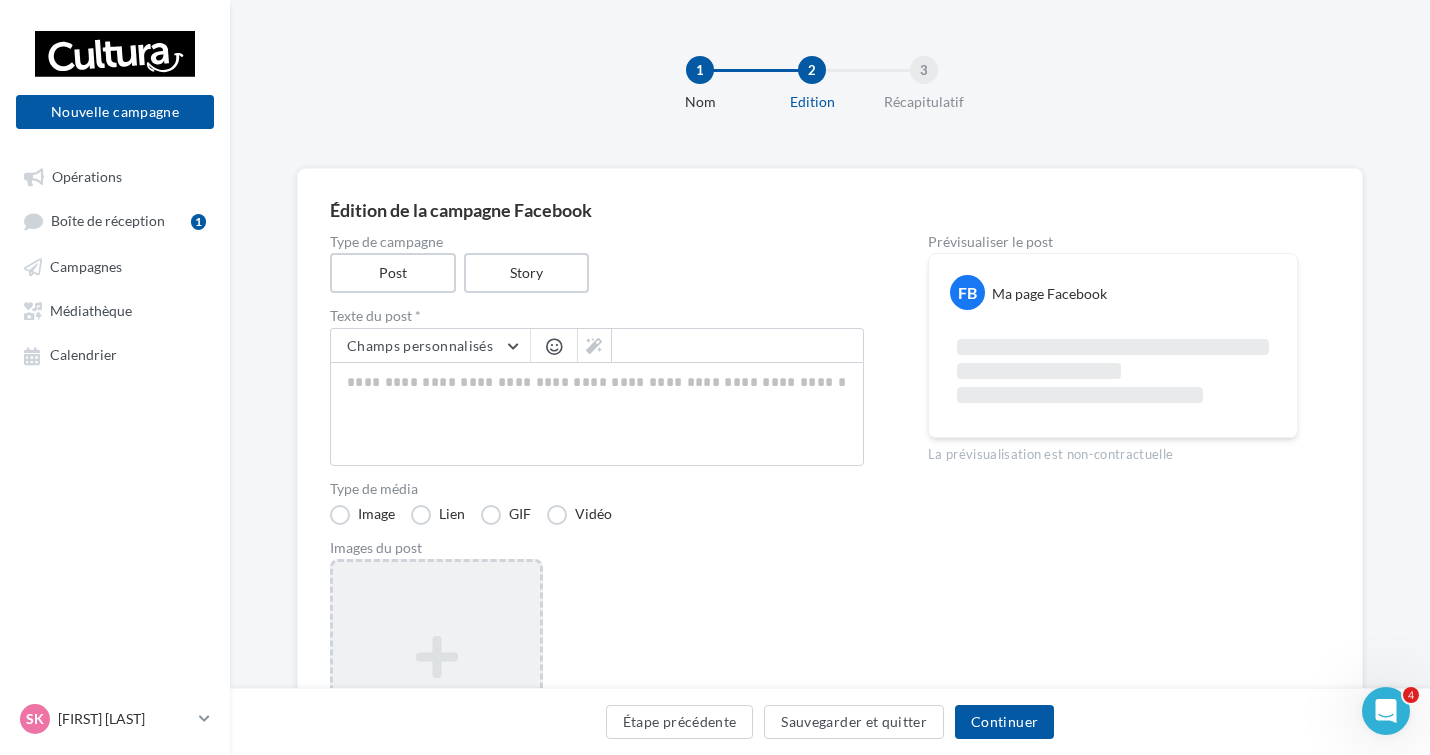click on "Ajouter une image     Format: png, jpg" at bounding box center (436, 689) 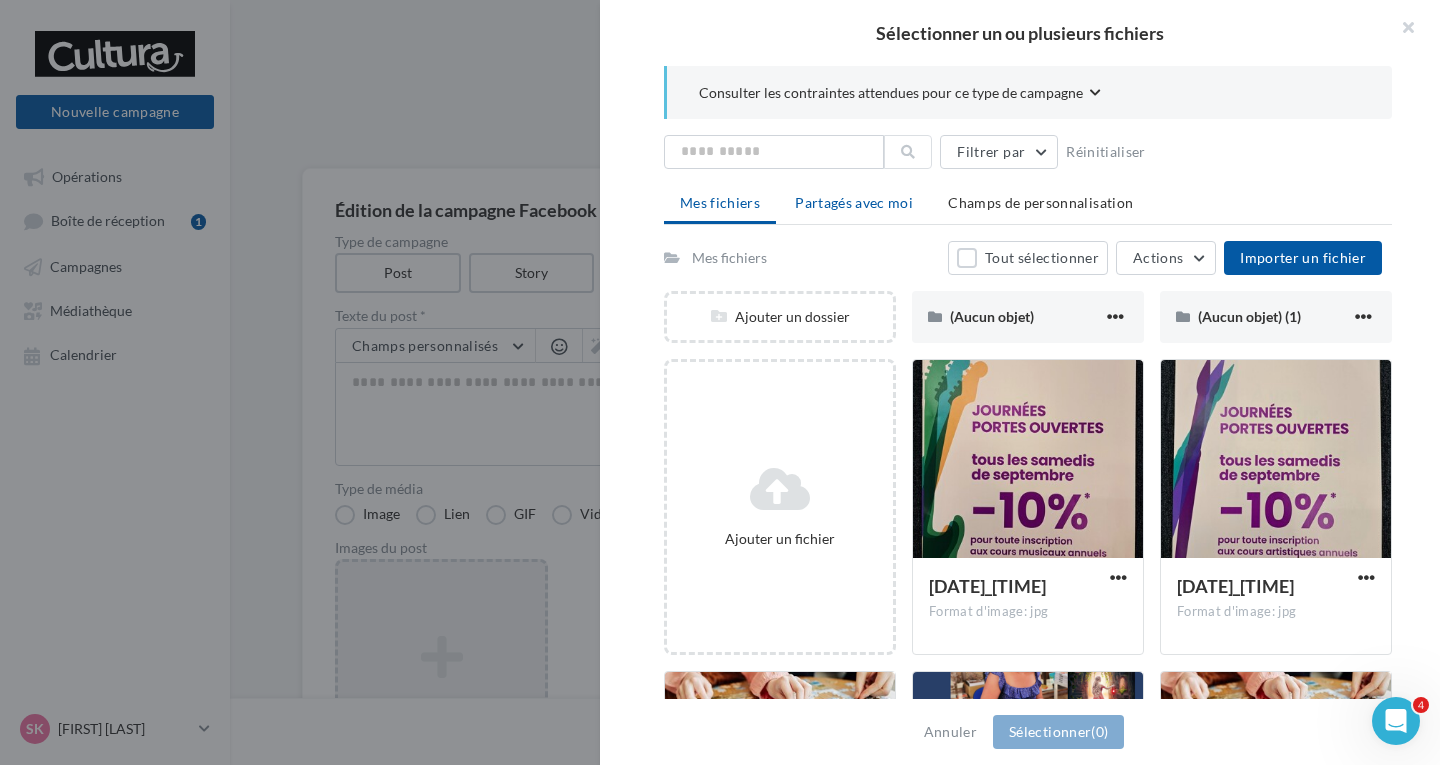 click on "Partagés avec moi" at bounding box center [854, 202] 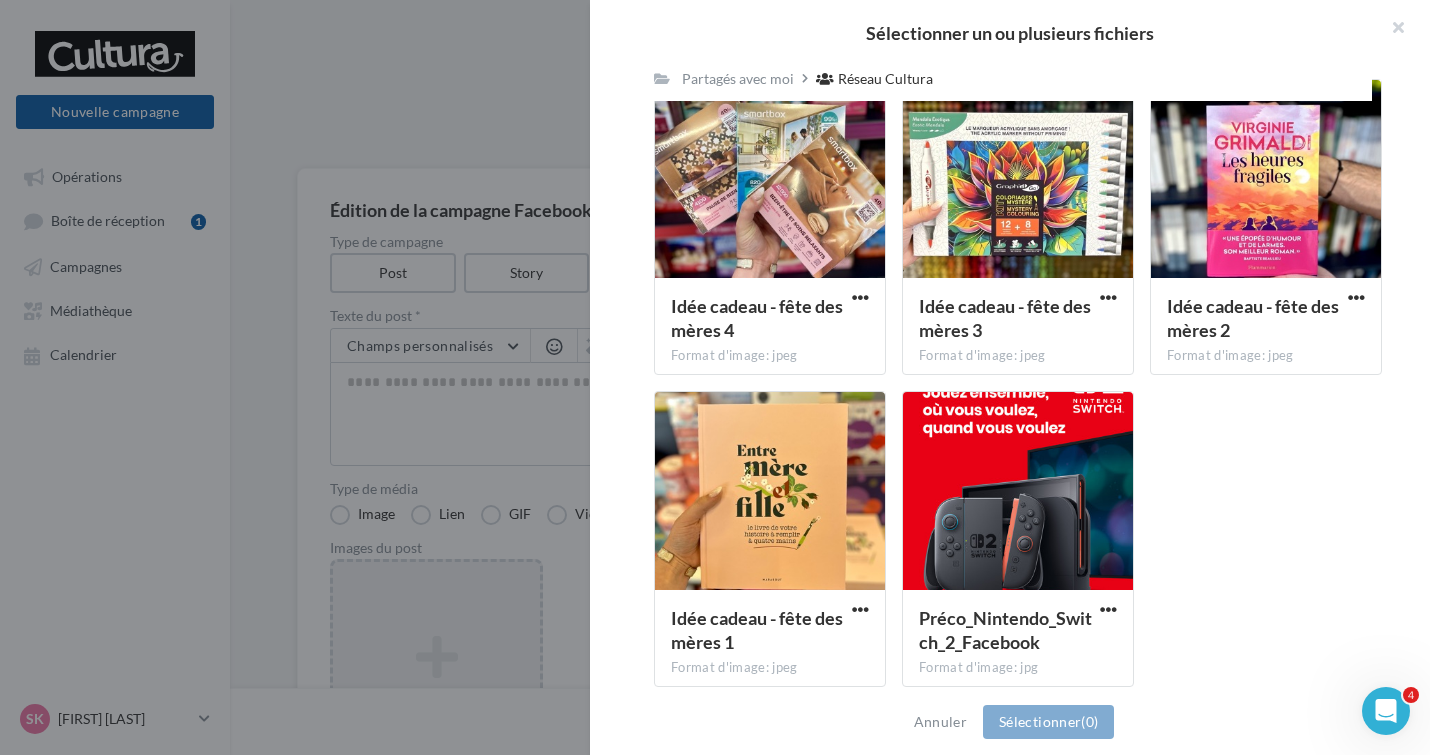 scroll, scrollTop: 2216, scrollLeft: 0, axis: vertical 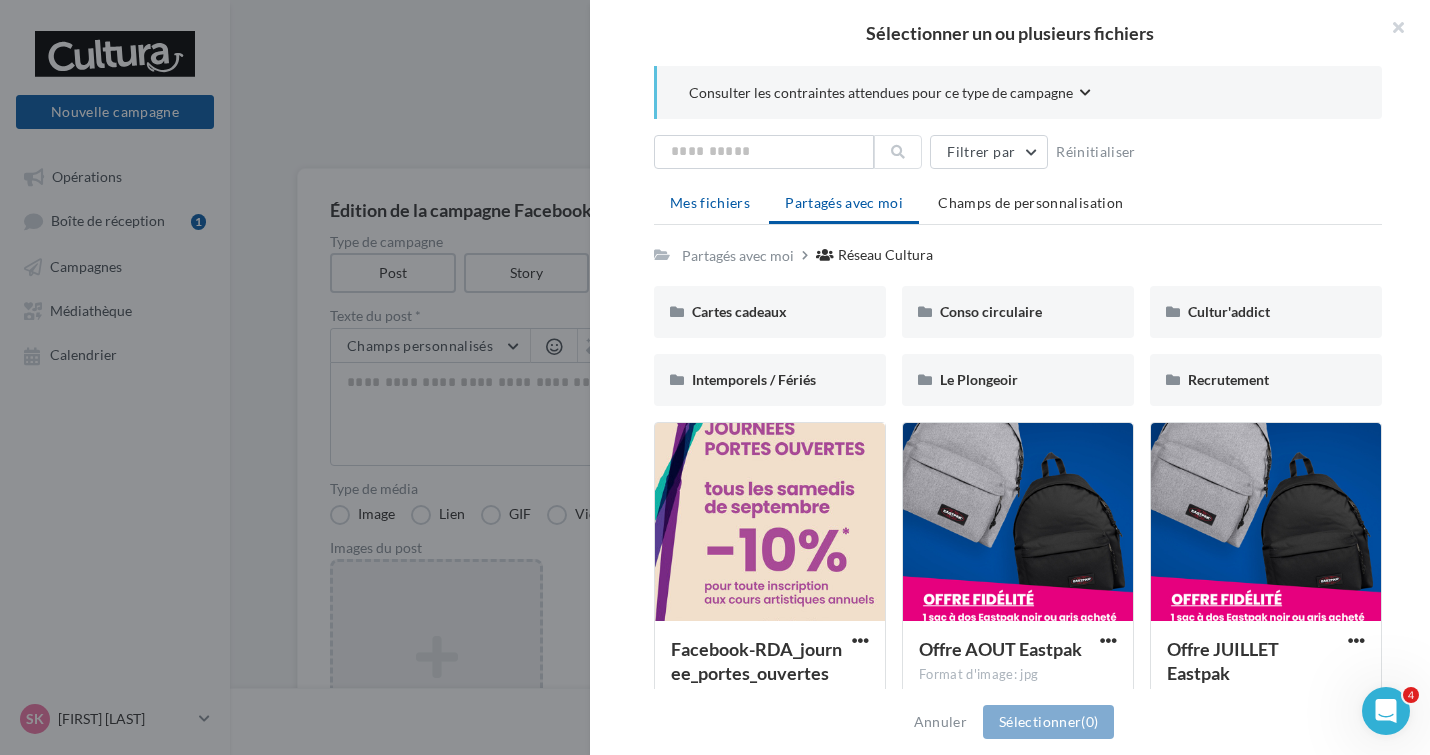 click on "Mes fichiers" at bounding box center [710, 202] 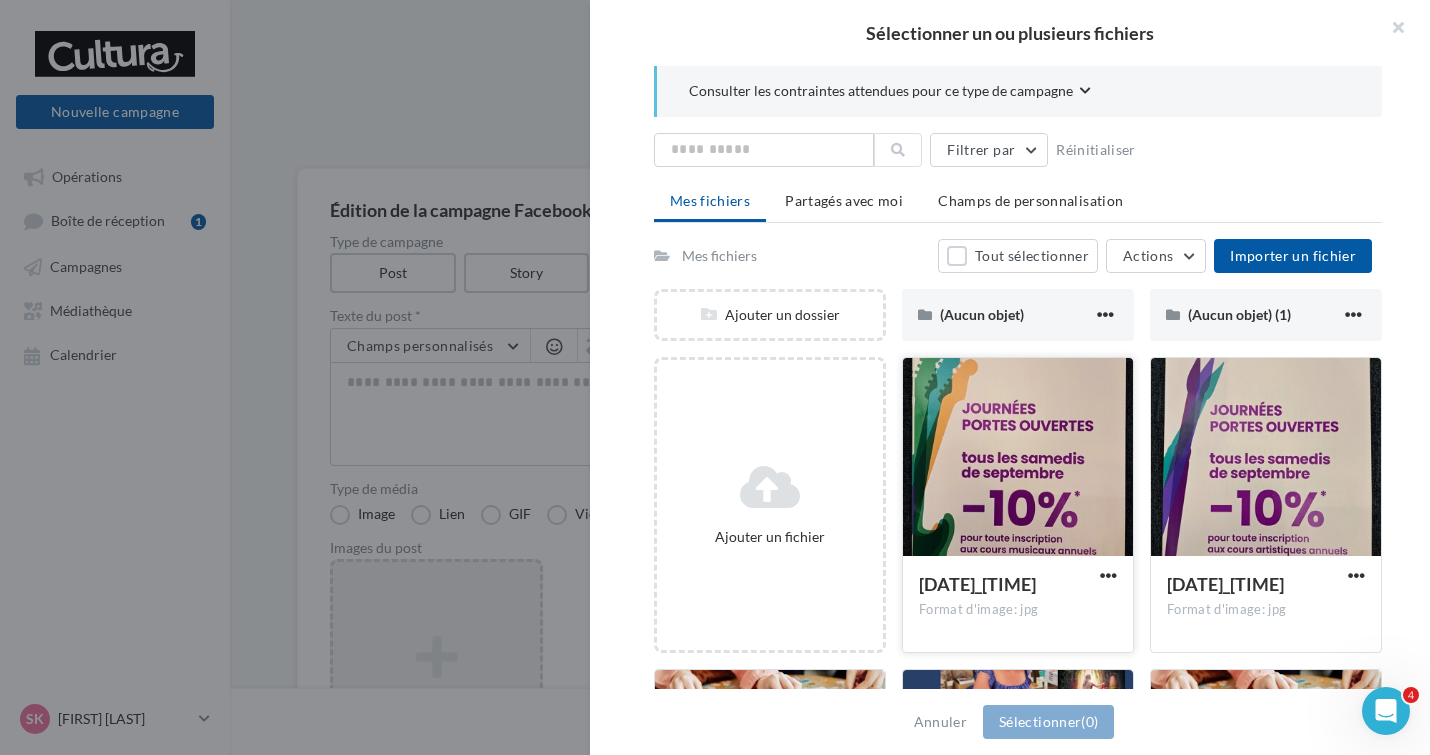 scroll, scrollTop: 0, scrollLeft: 0, axis: both 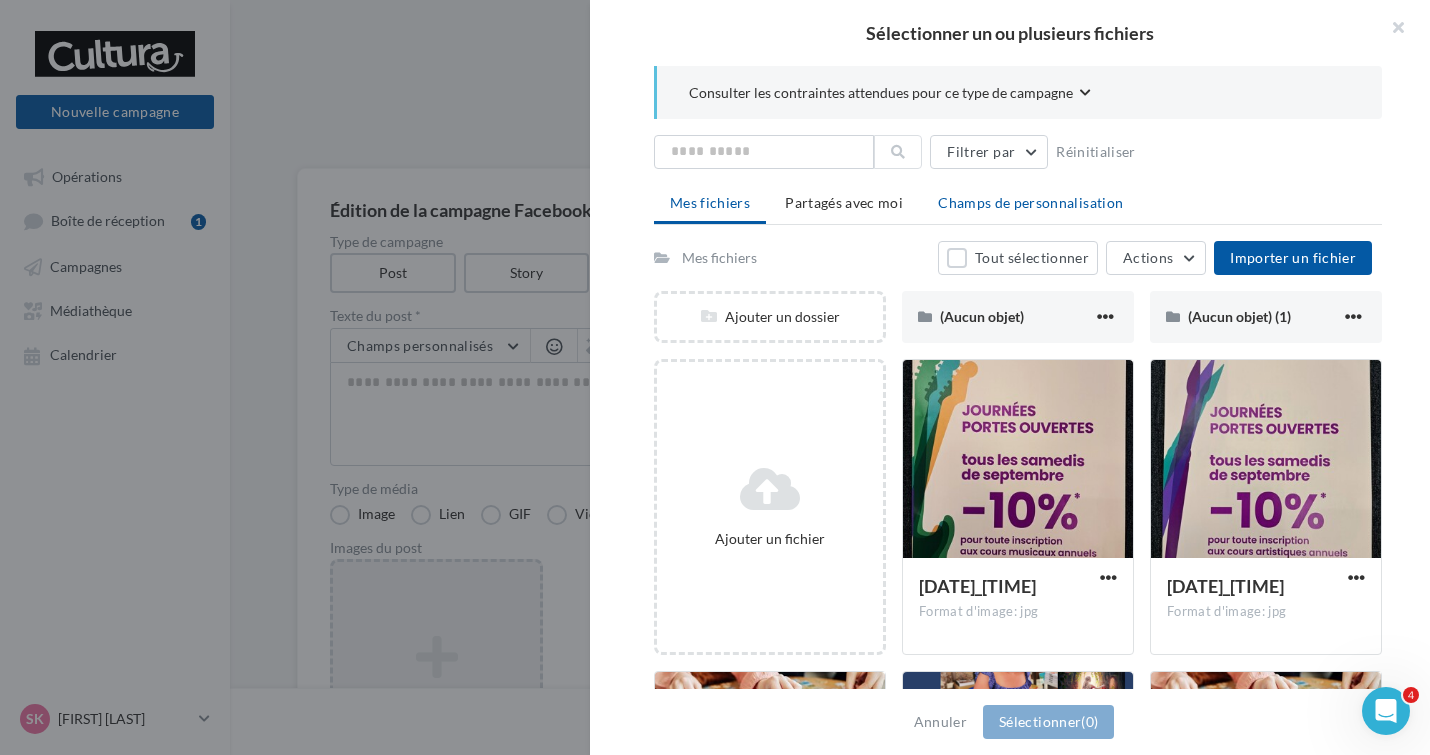 click on "Champs de personnalisation" at bounding box center [1030, 202] 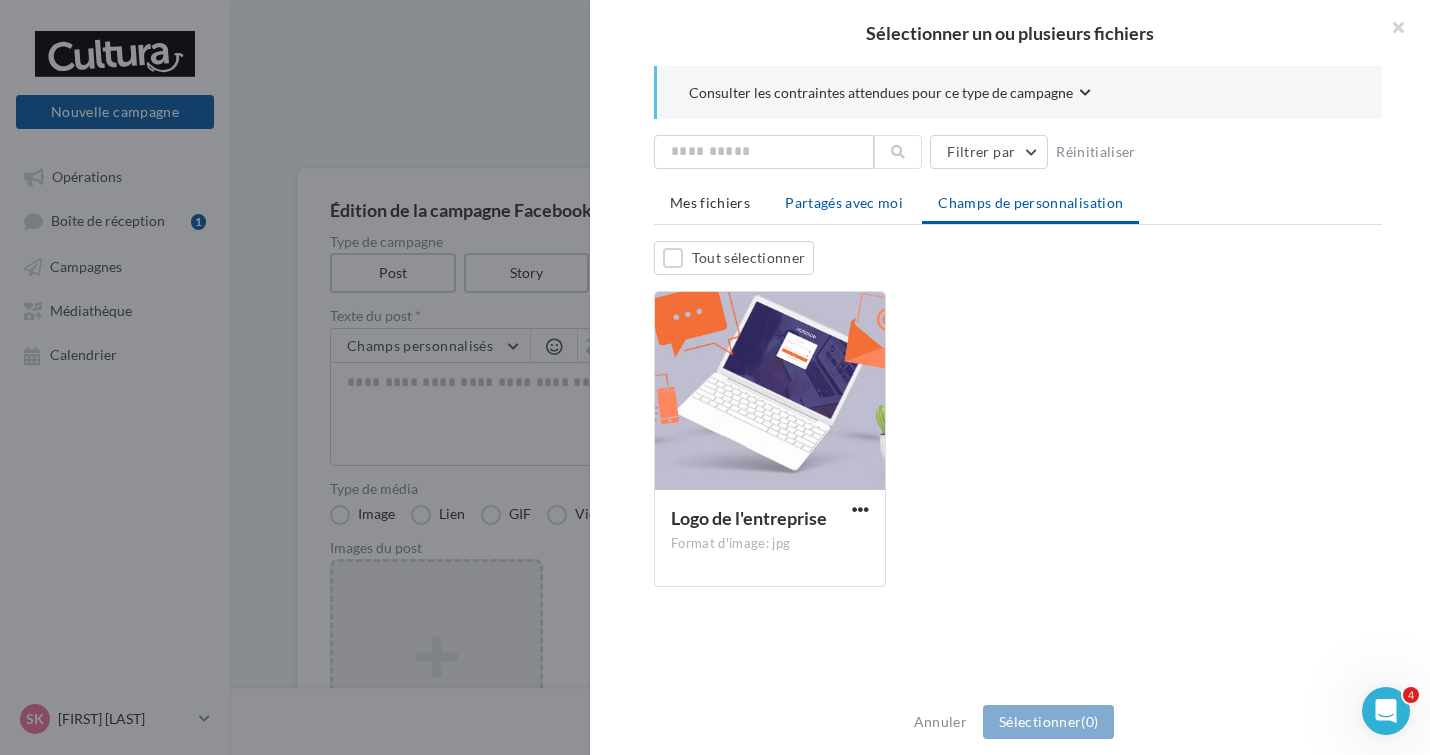 click on "Partagés avec moi" at bounding box center (844, 202) 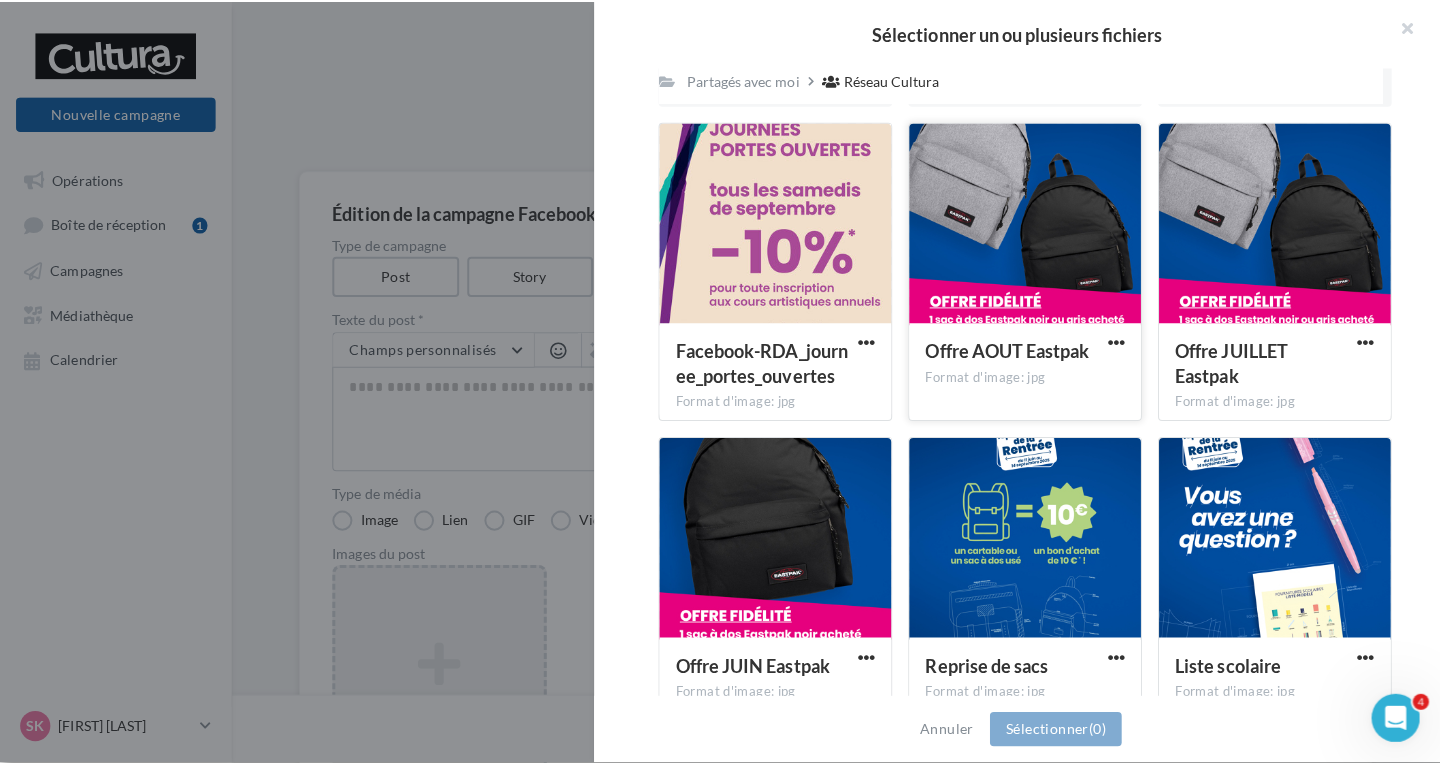 scroll, scrollTop: 300, scrollLeft: 0, axis: vertical 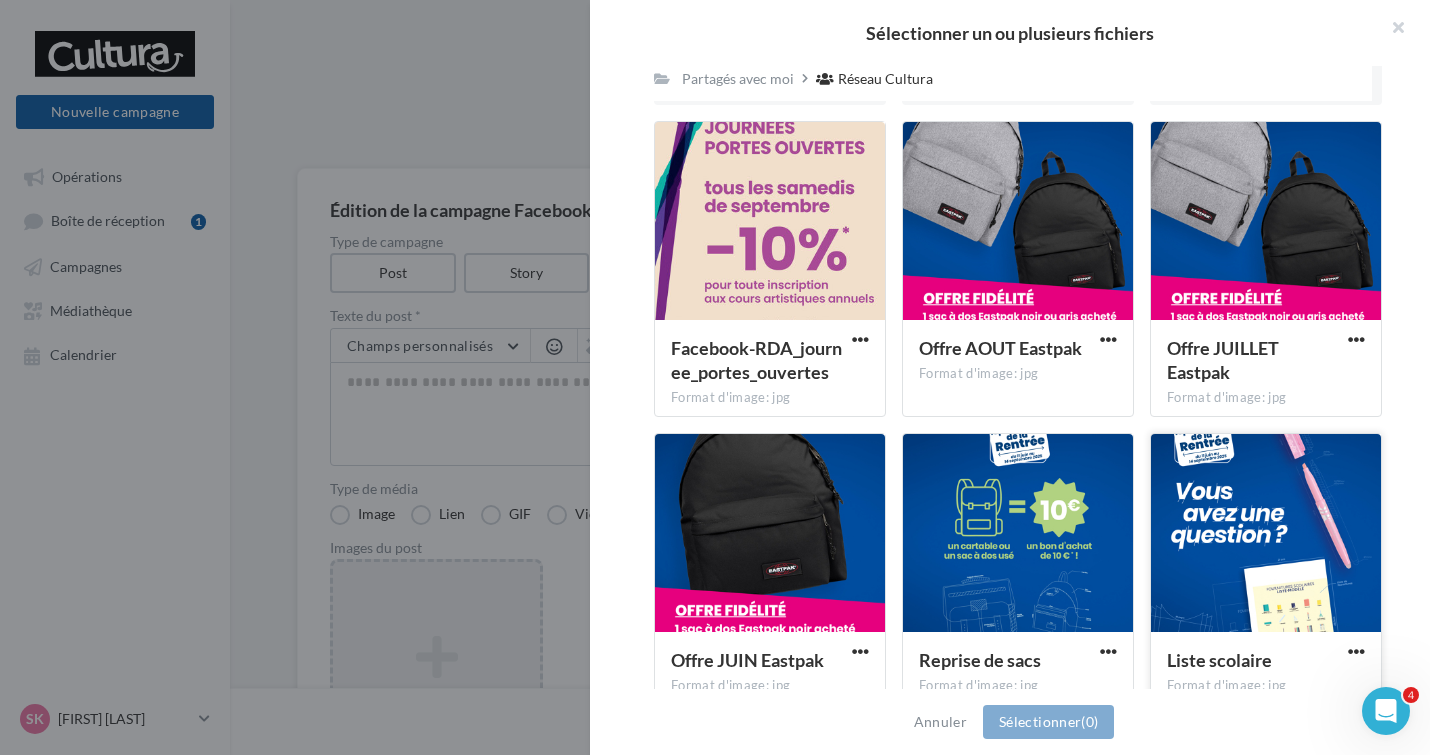 click at bounding box center [1266, 534] 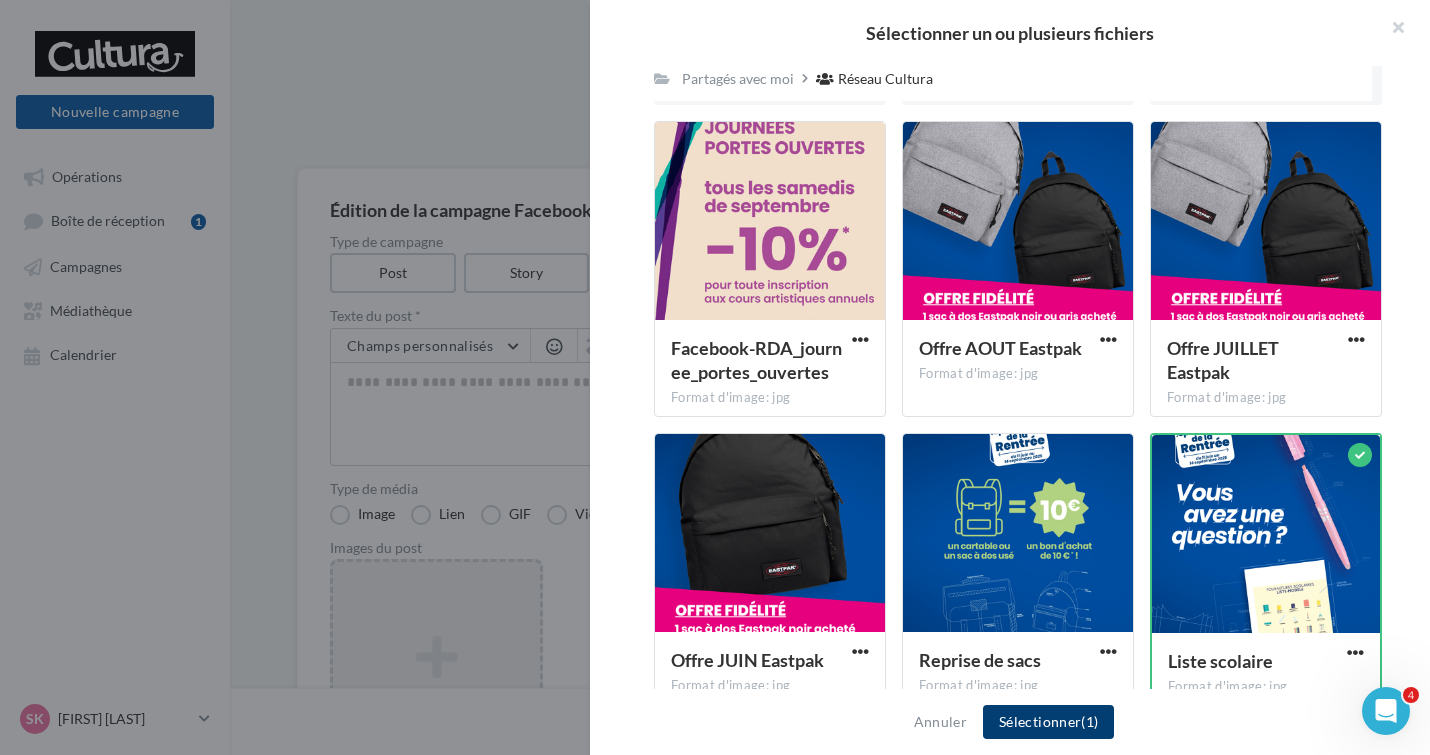 click on "Sélectionner   (1)" at bounding box center (1048, 722) 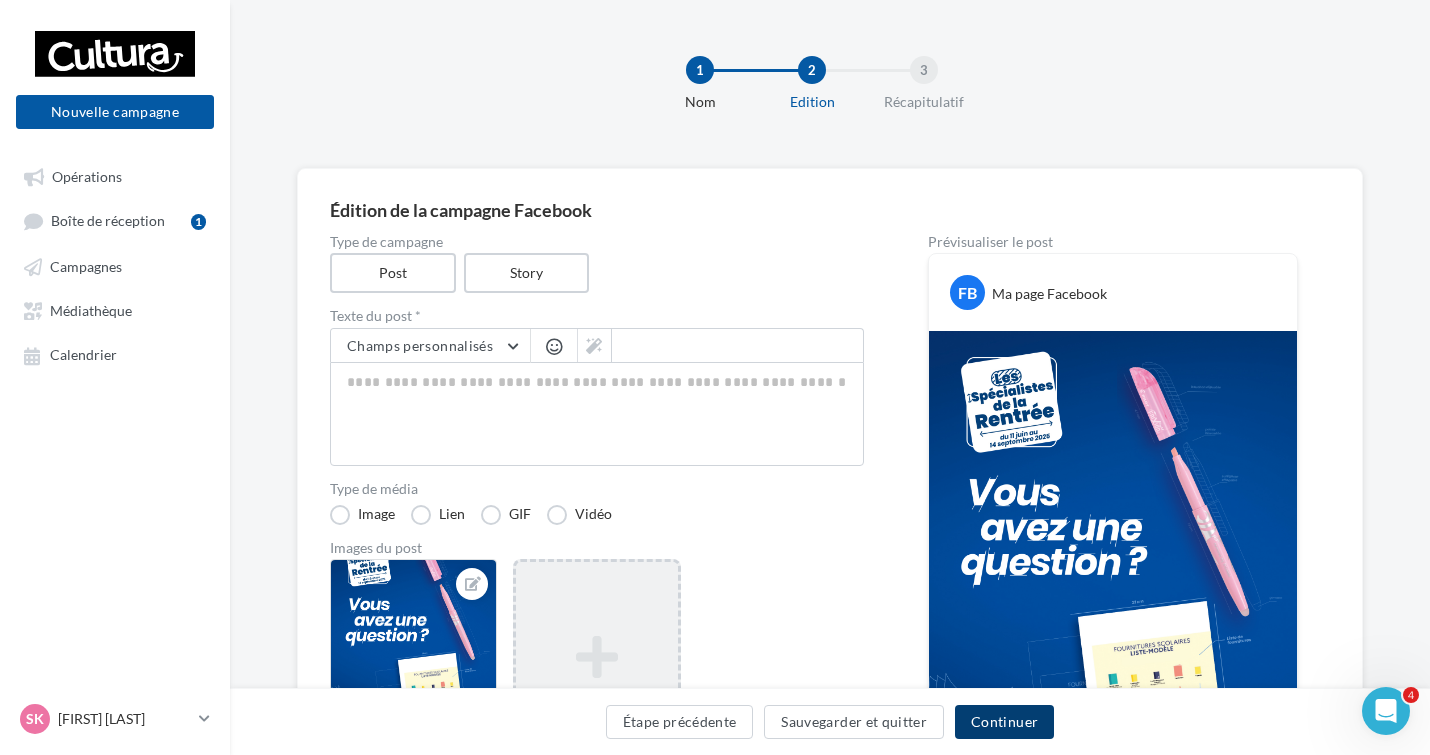 click on "Continuer" at bounding box center [1004, 722] 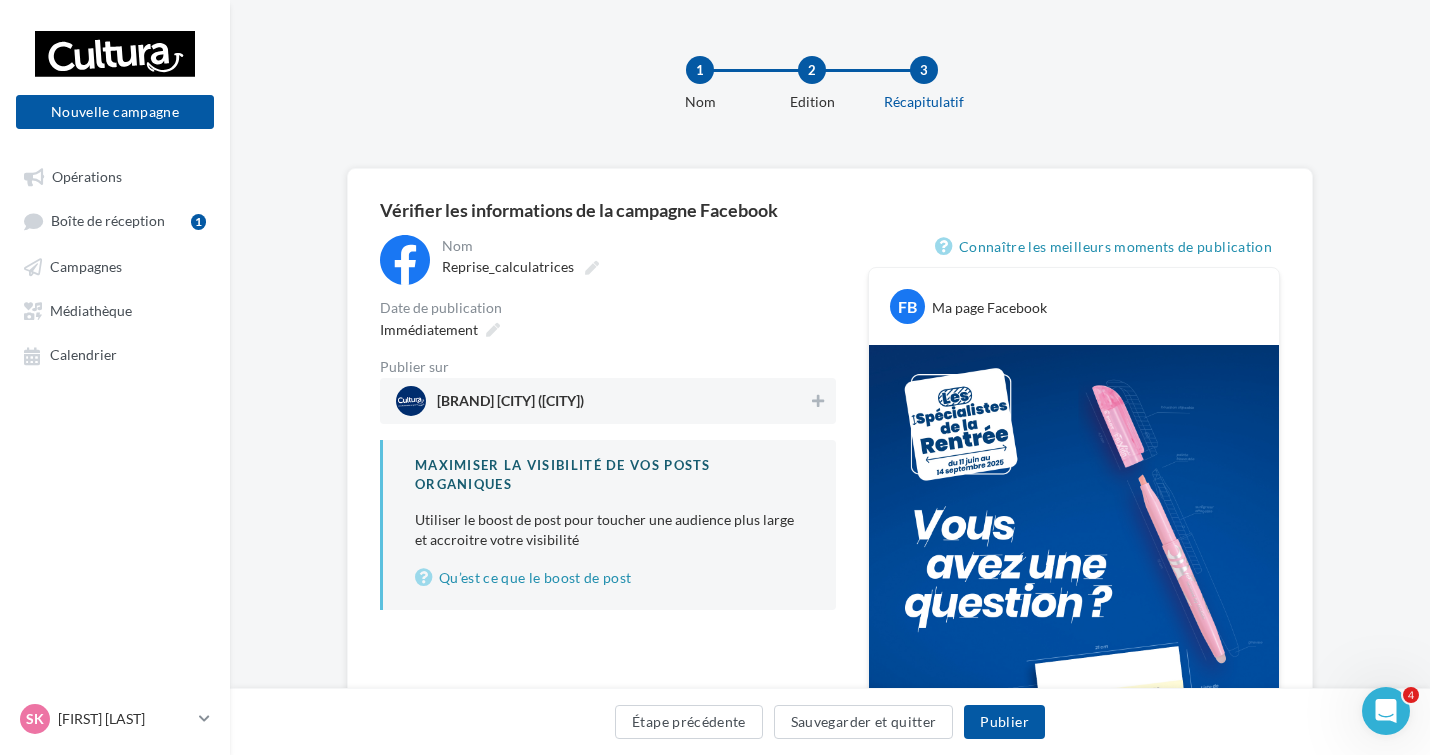 click on "Cultura Sorgues (Sorgues)" at bounding box center [602, 401] 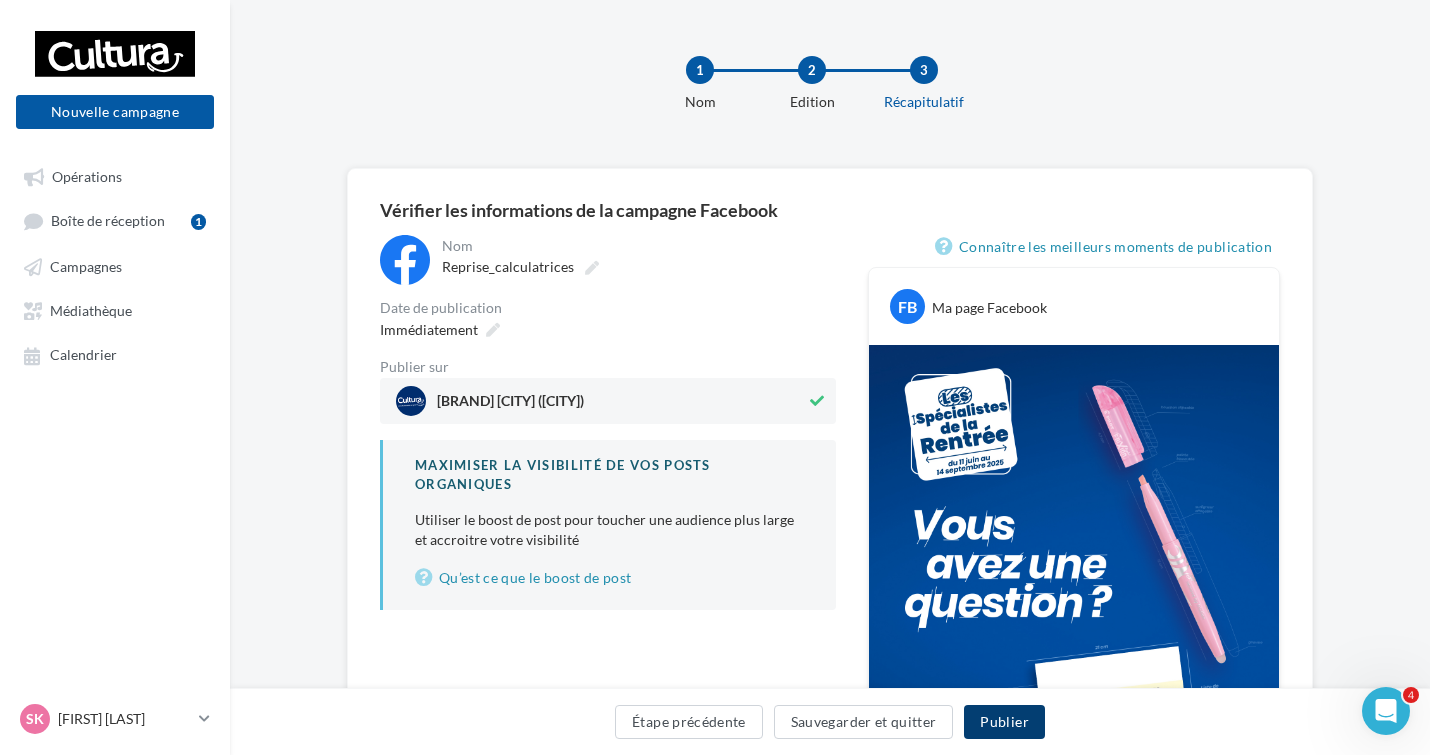 click on "Publier" at bounding box center [1004, 722] 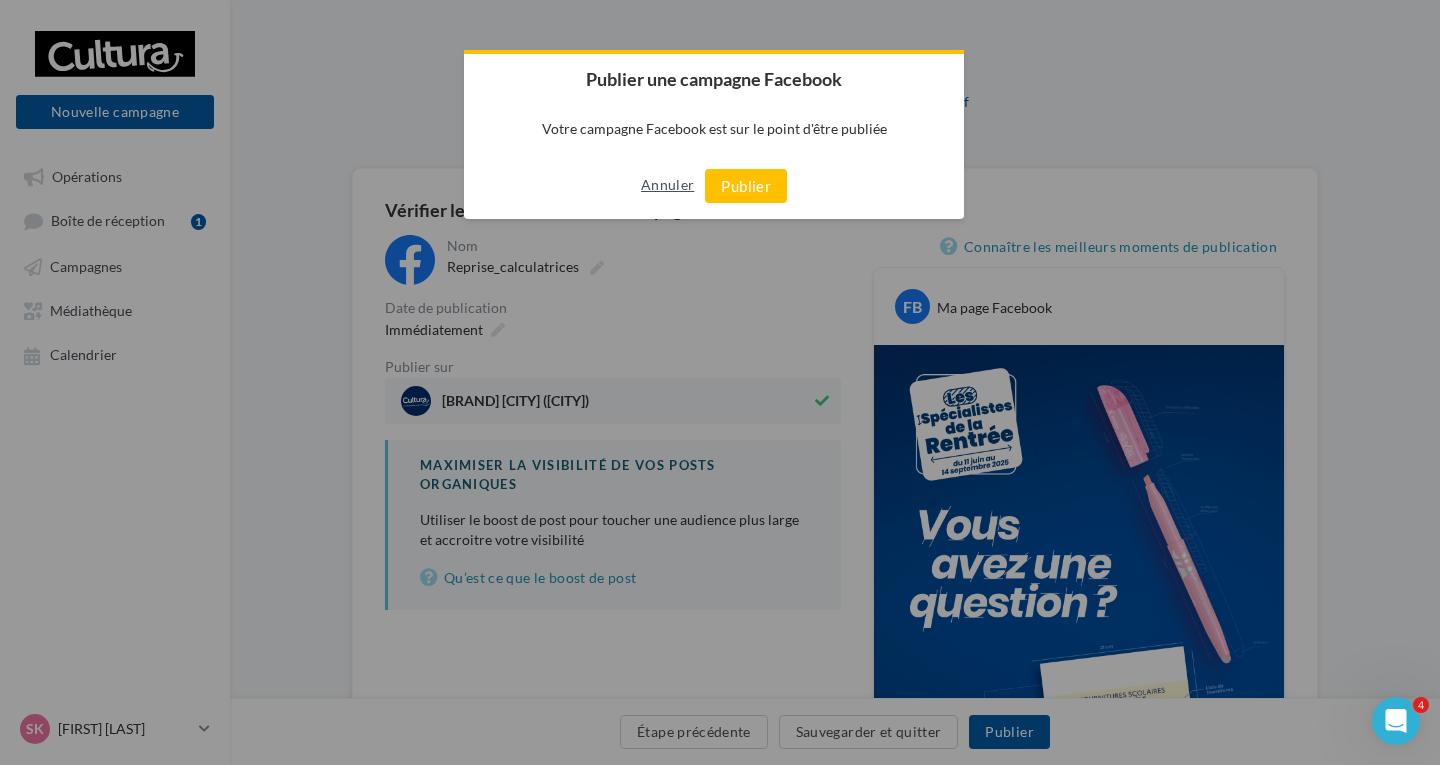 click on "Annuler" at bounding box center (667, 185) 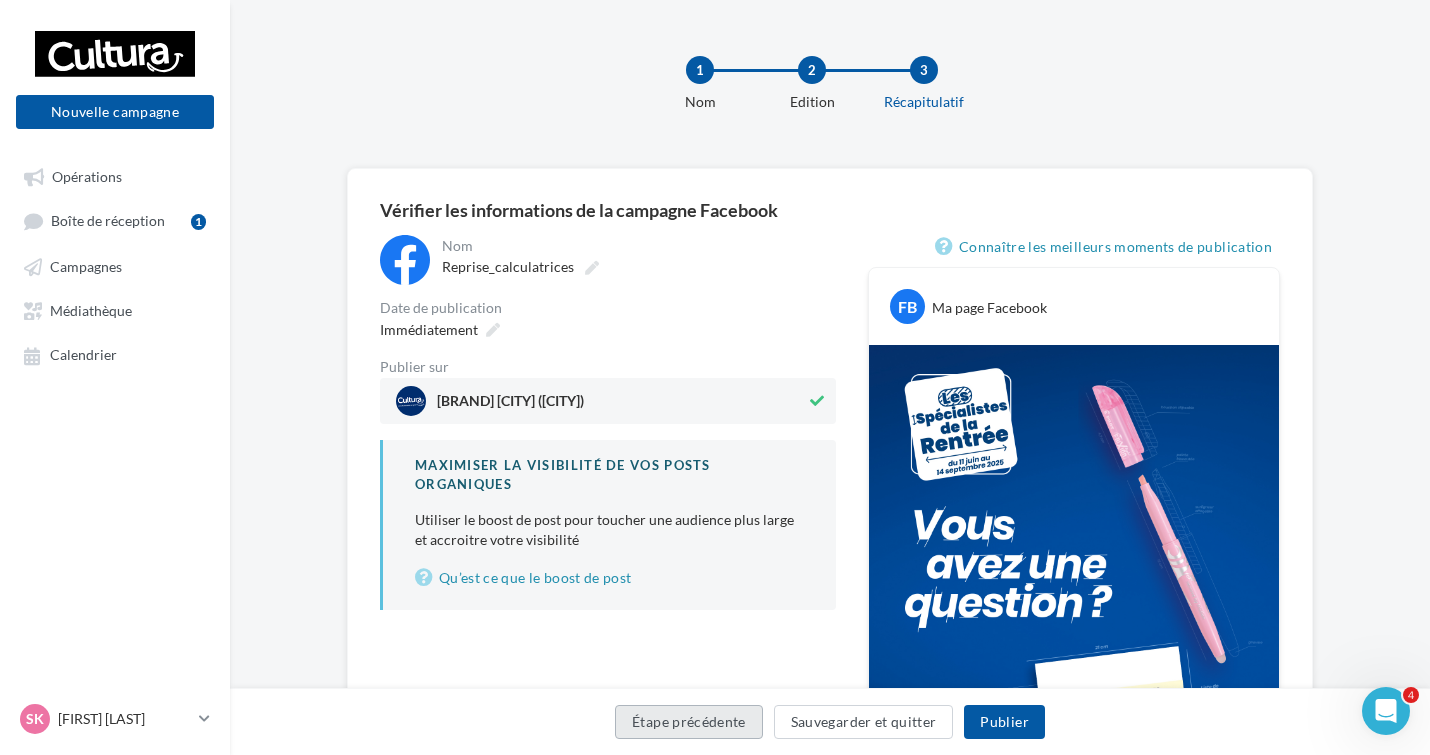 click on "Étape précédente" at bounding box center [689, 722] 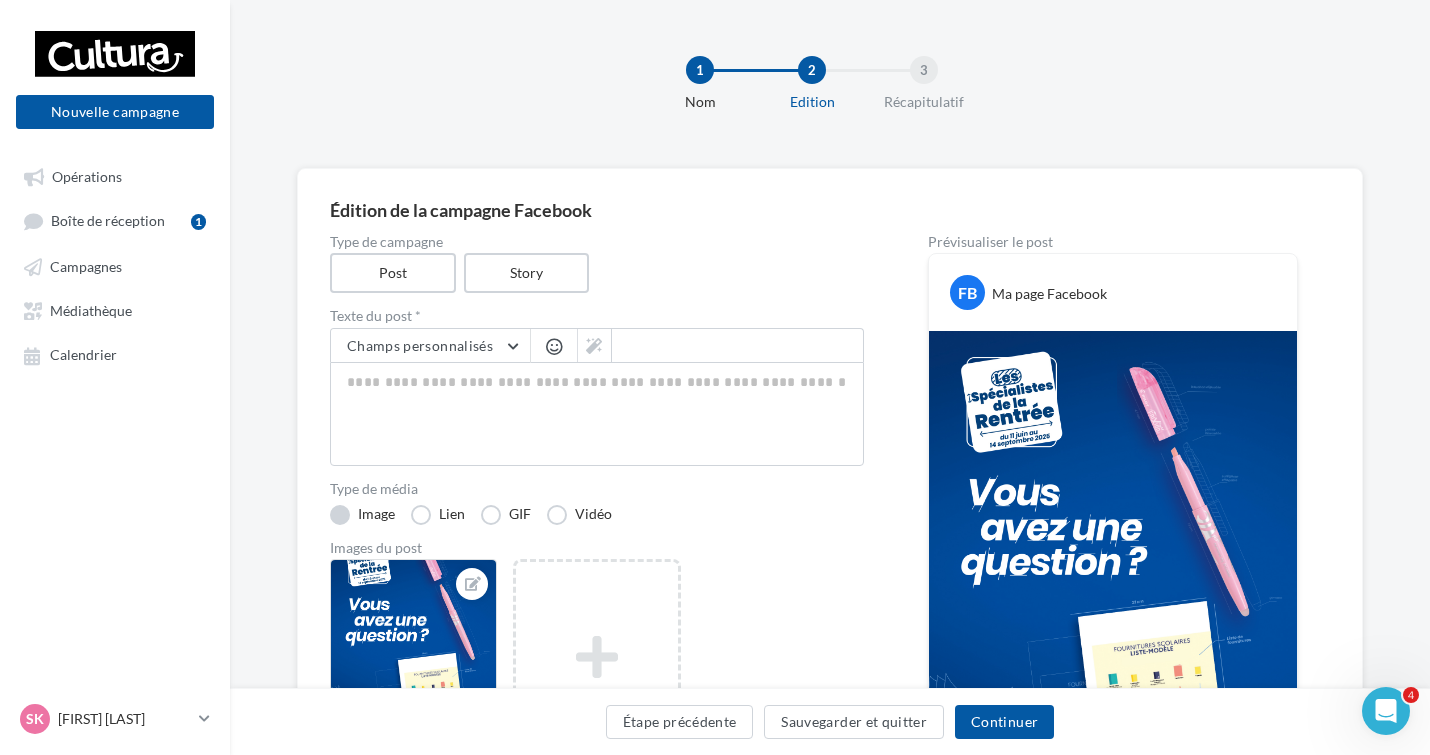 click on "Image" at bounding box center [362, 515] 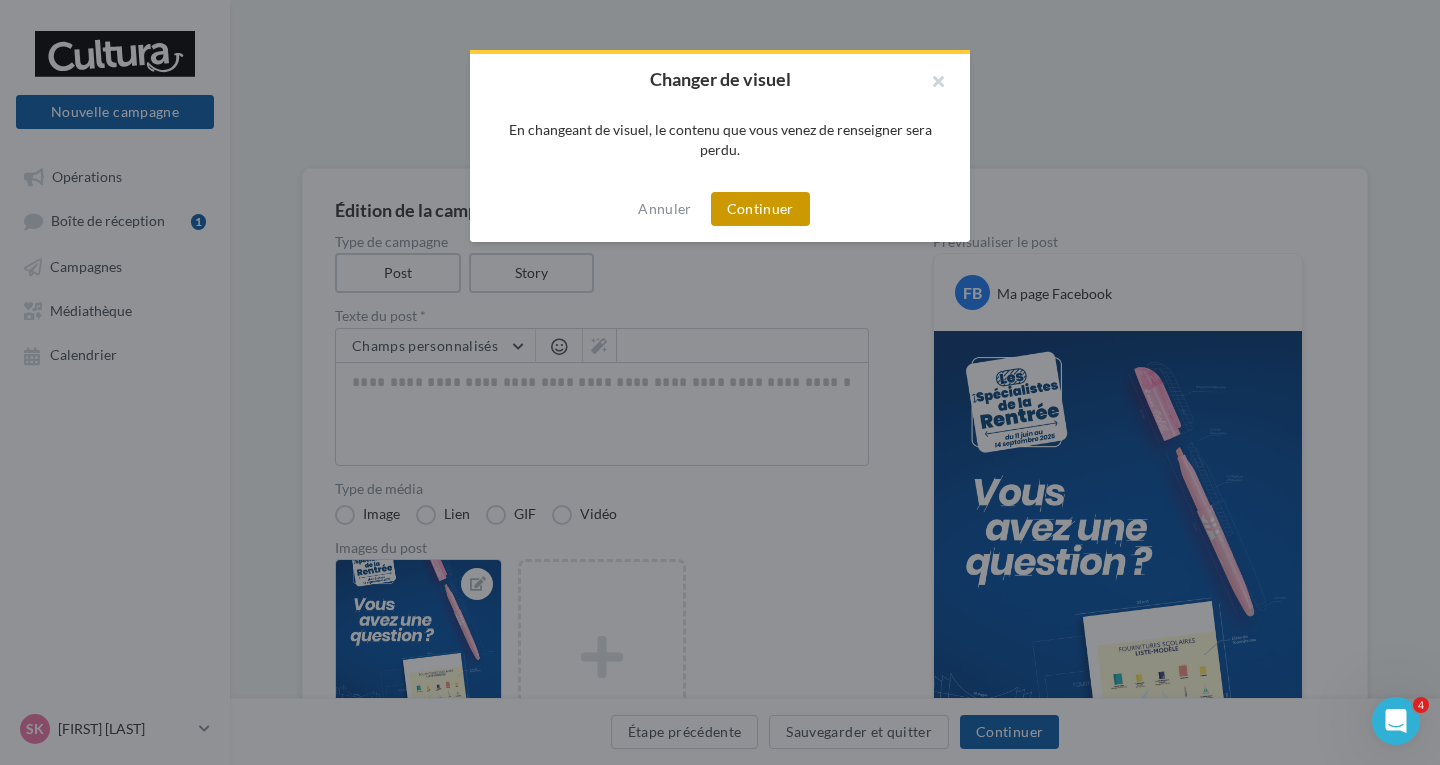 click on "Continuer" at bounding box center [760, 209] 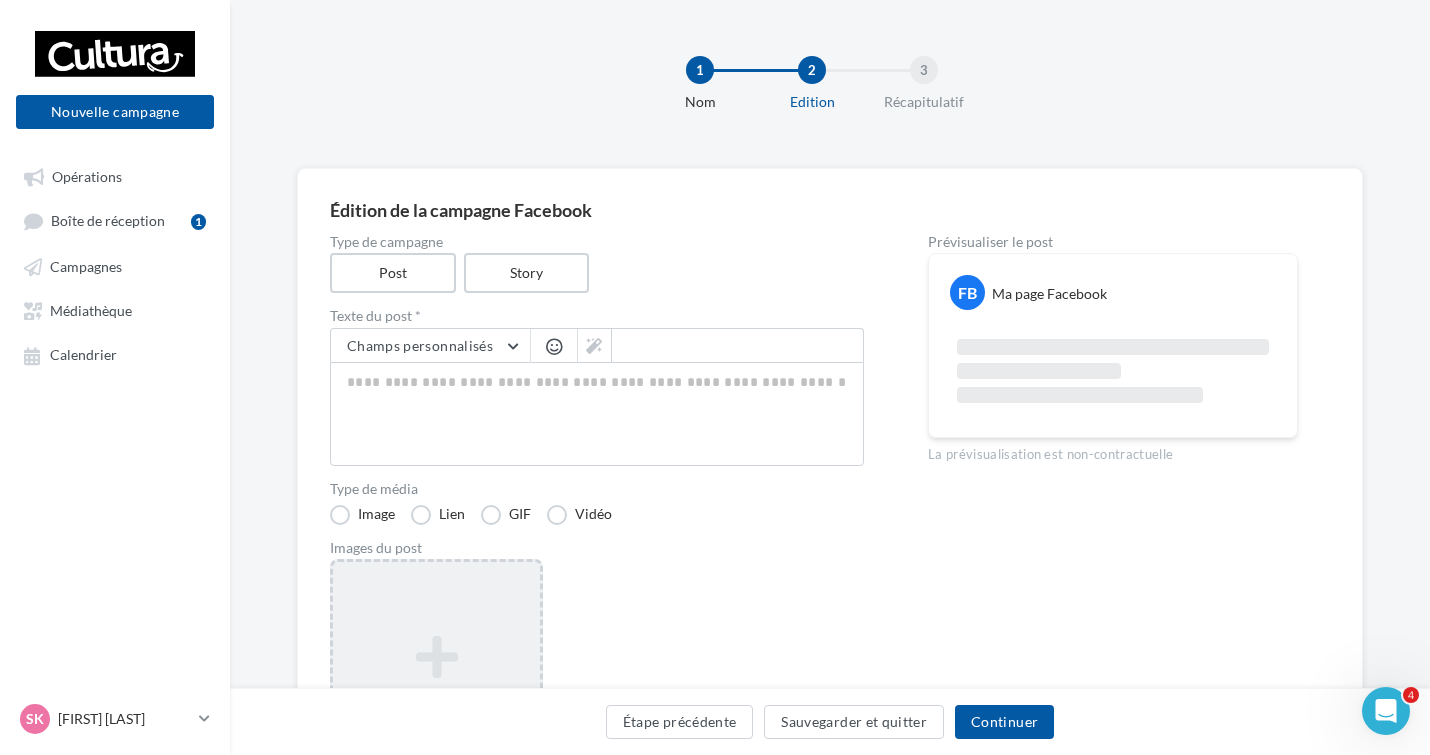 click on "Ajouter une image     Format: png, jpg" at bounding box center [436, 689] 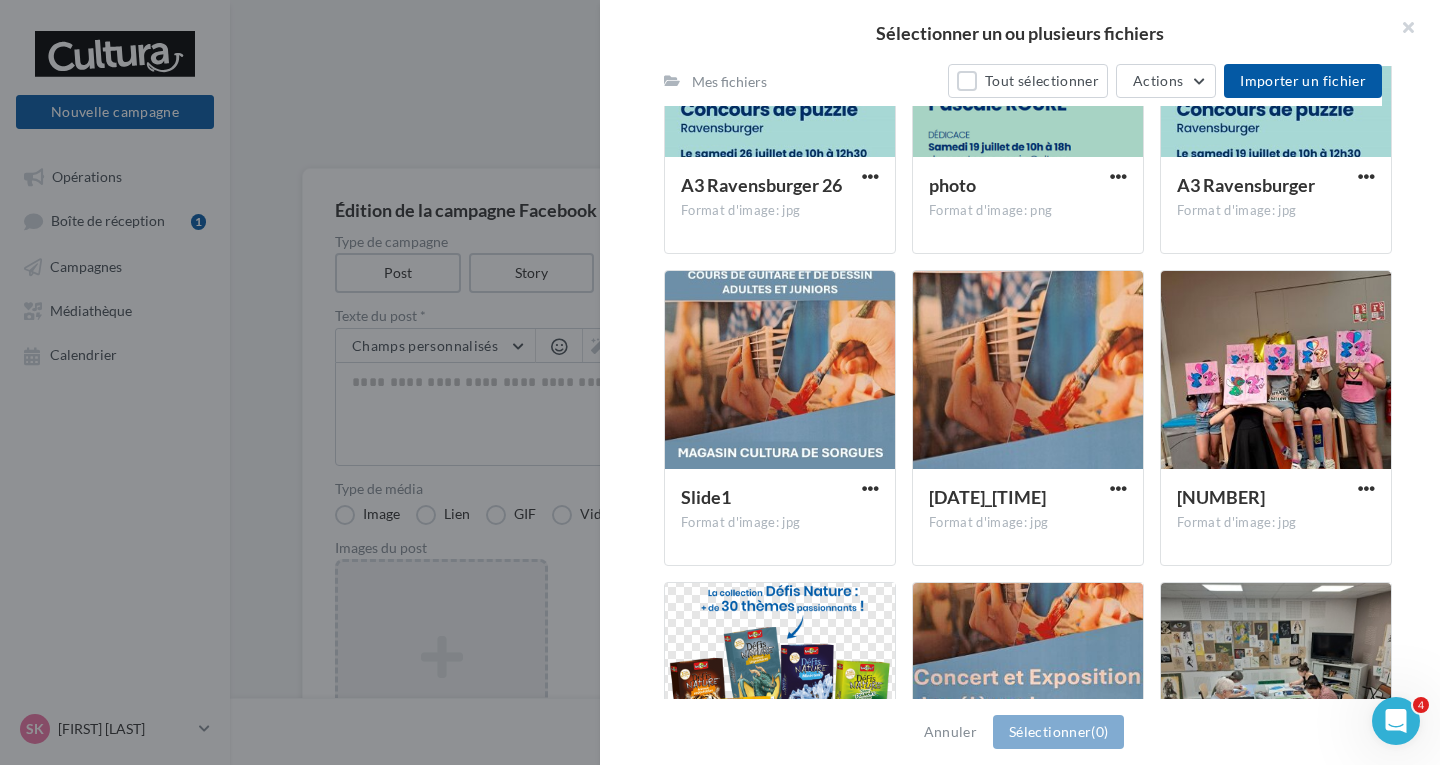 scroll, scrollTop: 402, scrollLeft: 0, axis: vertical 